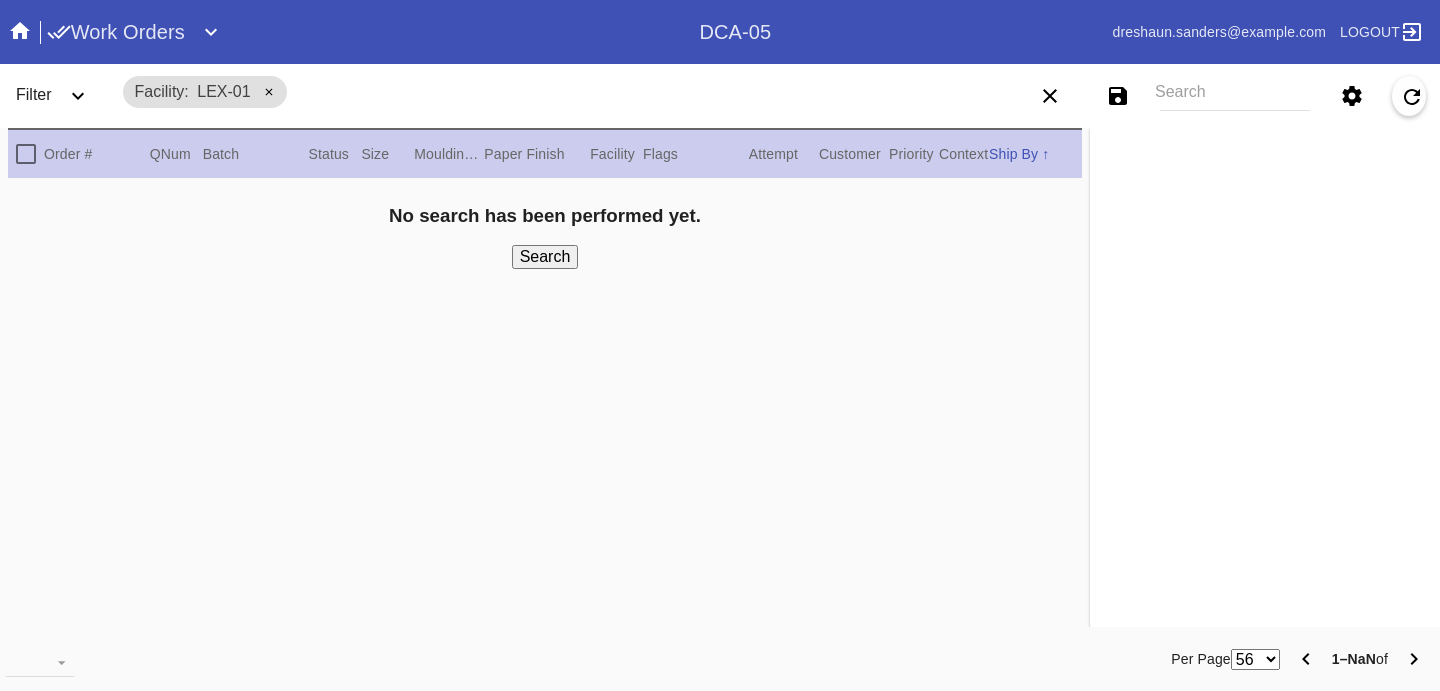 scroll, scrollTop: 0, scrollLeft: 0, axis: both 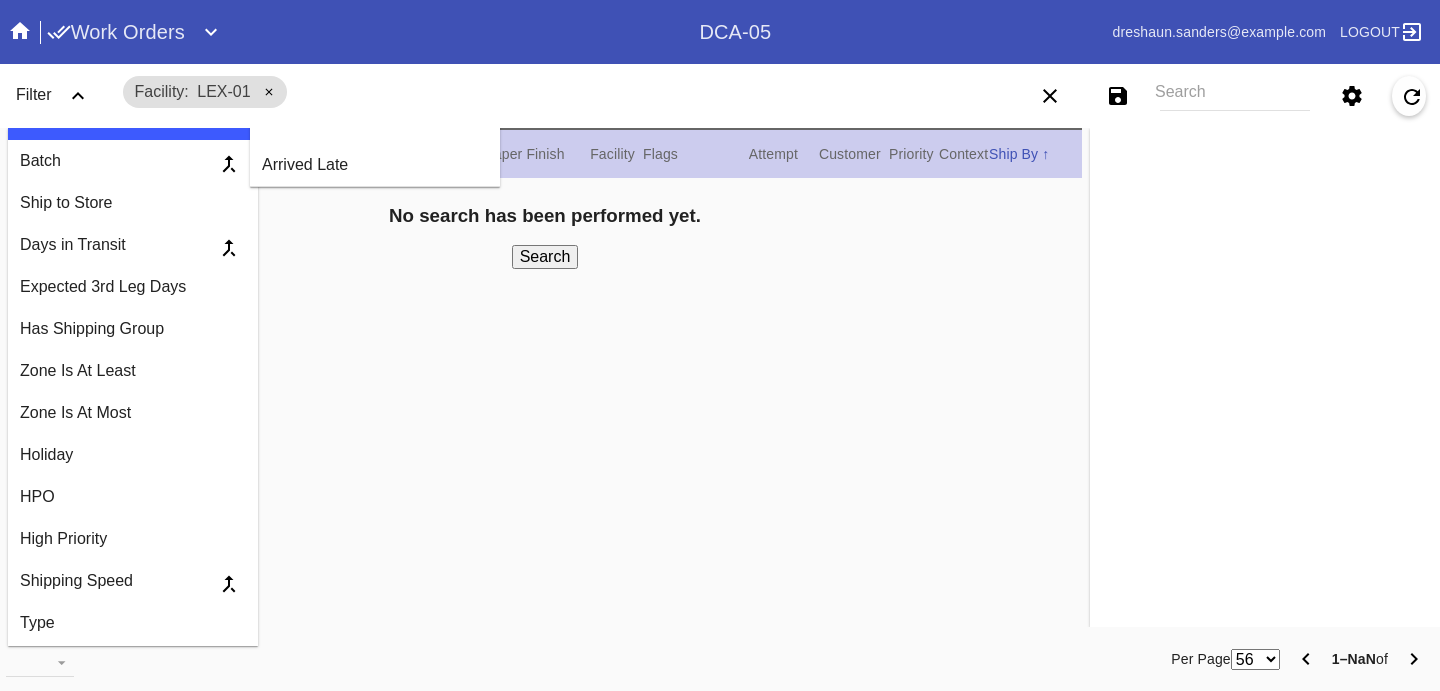 click on "LEX-01" at bounding box center (223, 91) 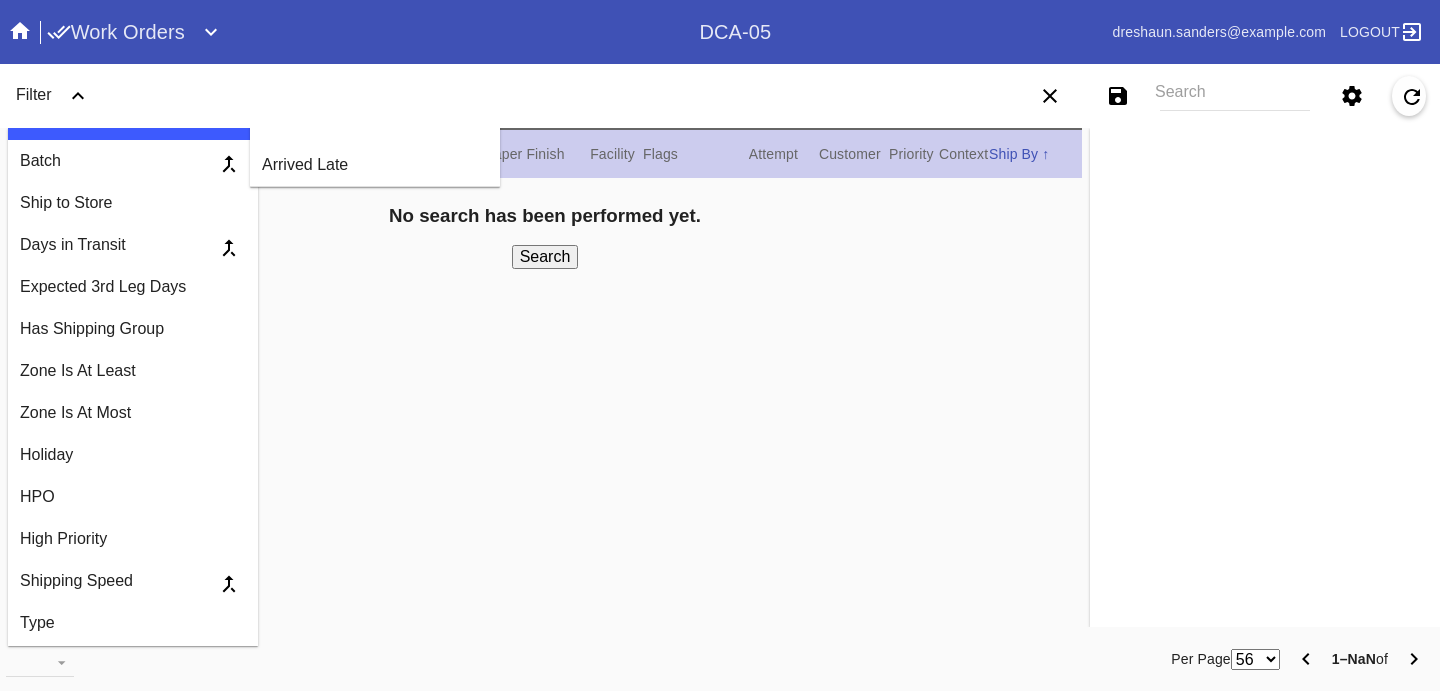 click 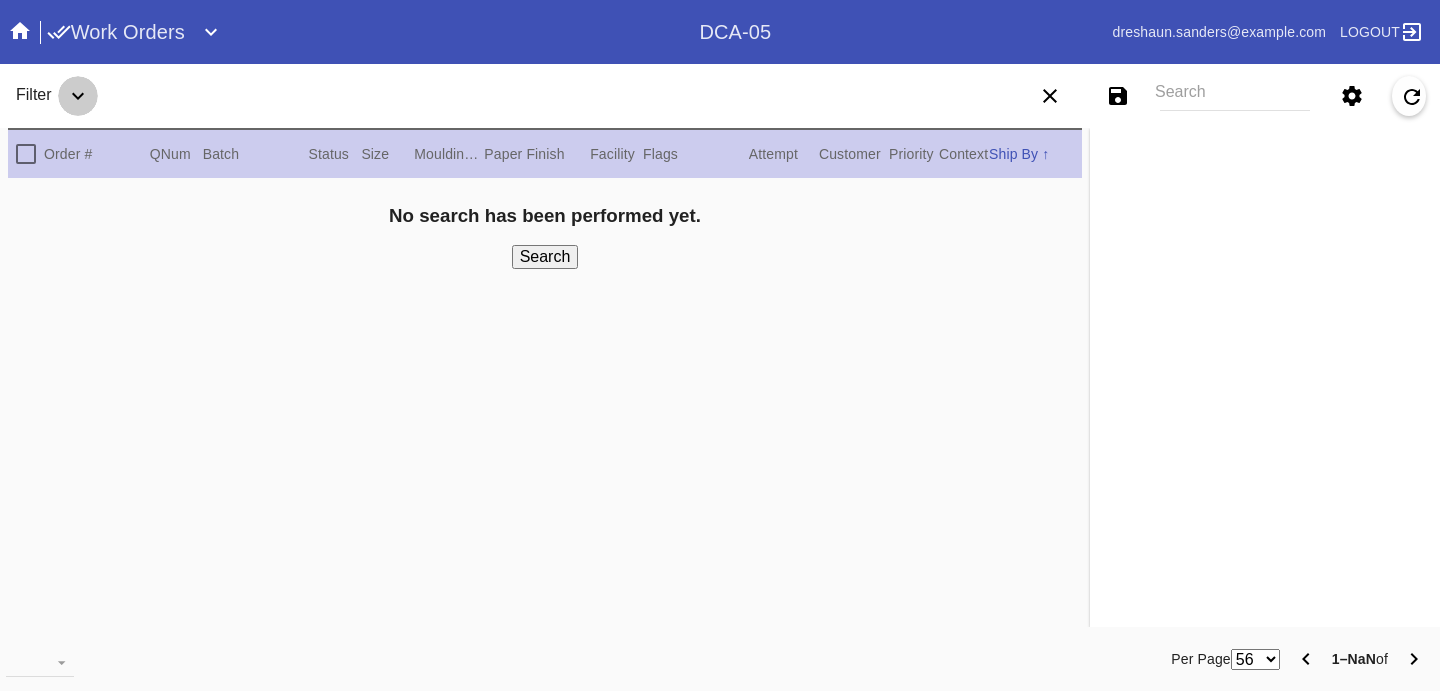 click 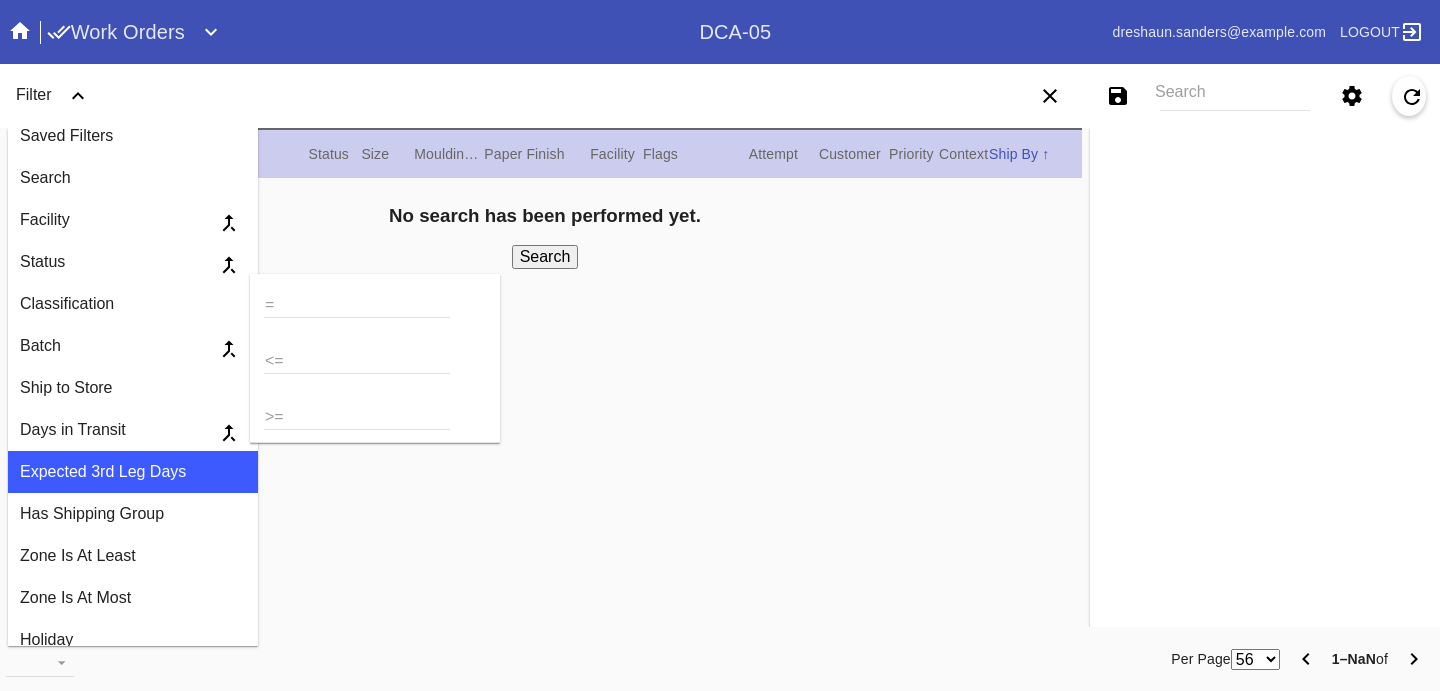 scroll, scrollTop: 0, scrollLeft: 0, axis: both 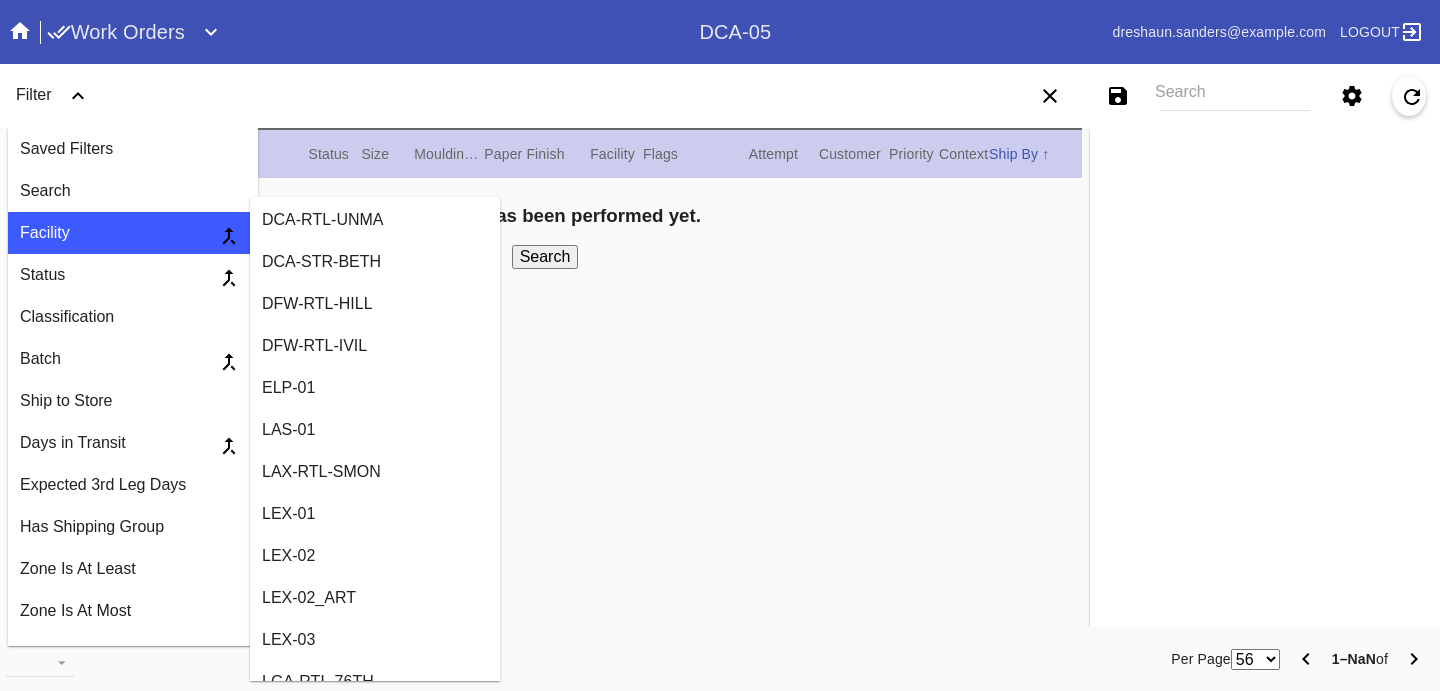 click on "LAS-01" at bounding box center [375, 430] 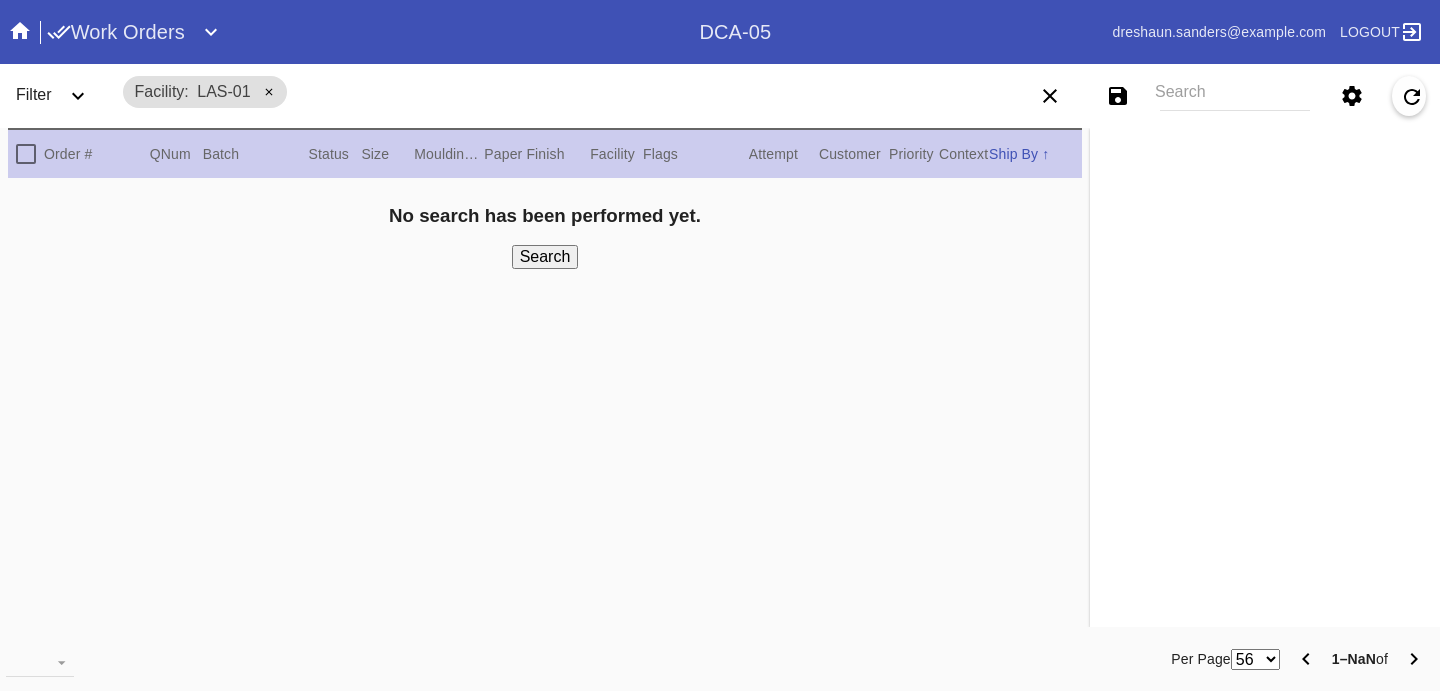 click 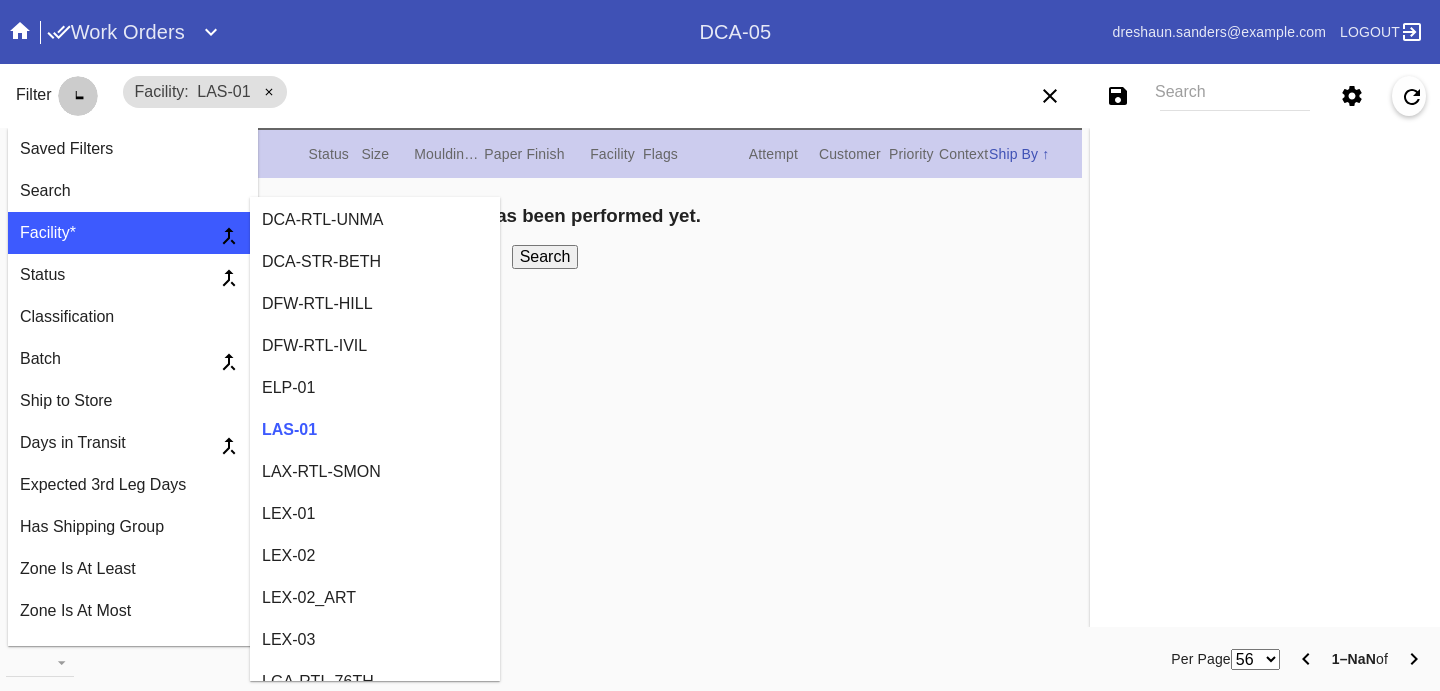 scroll, scrollTop: 0, scrollLeft: 0, axis: both 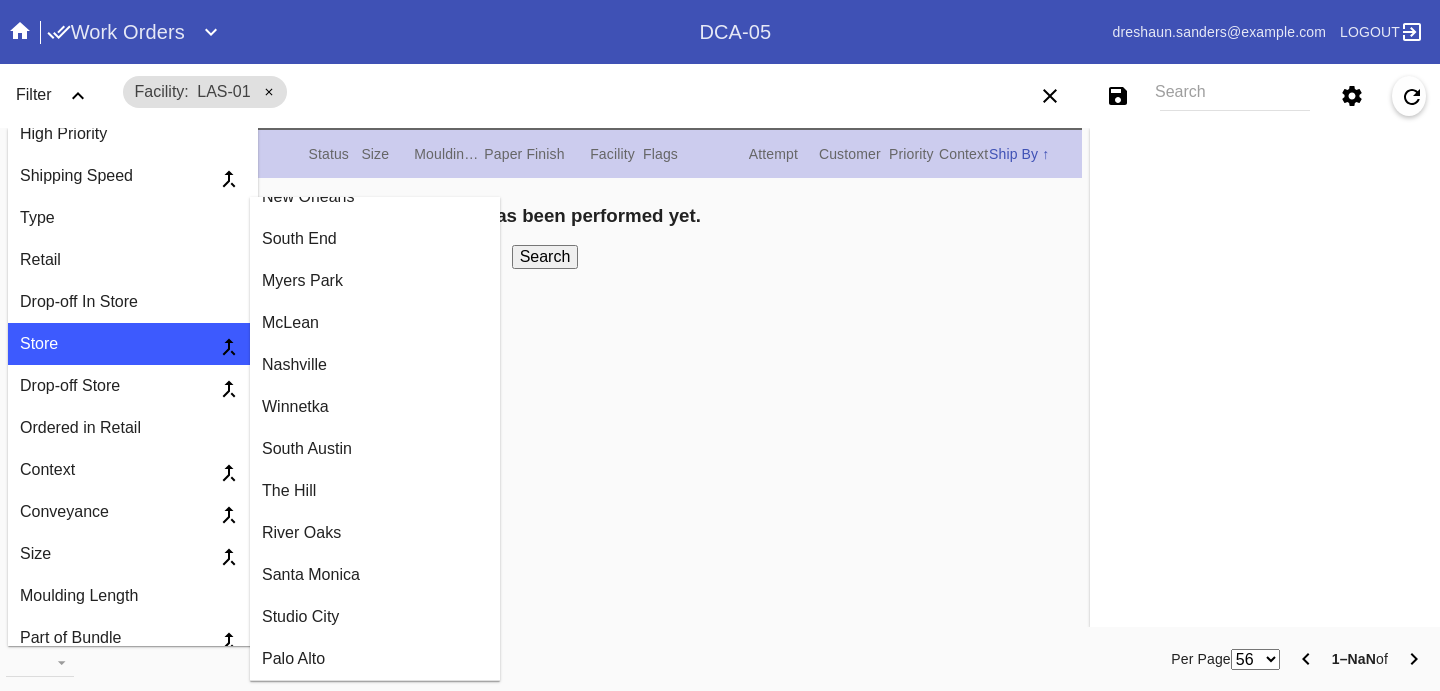 click on "Santa Monica" at bounding box center (375, 575) 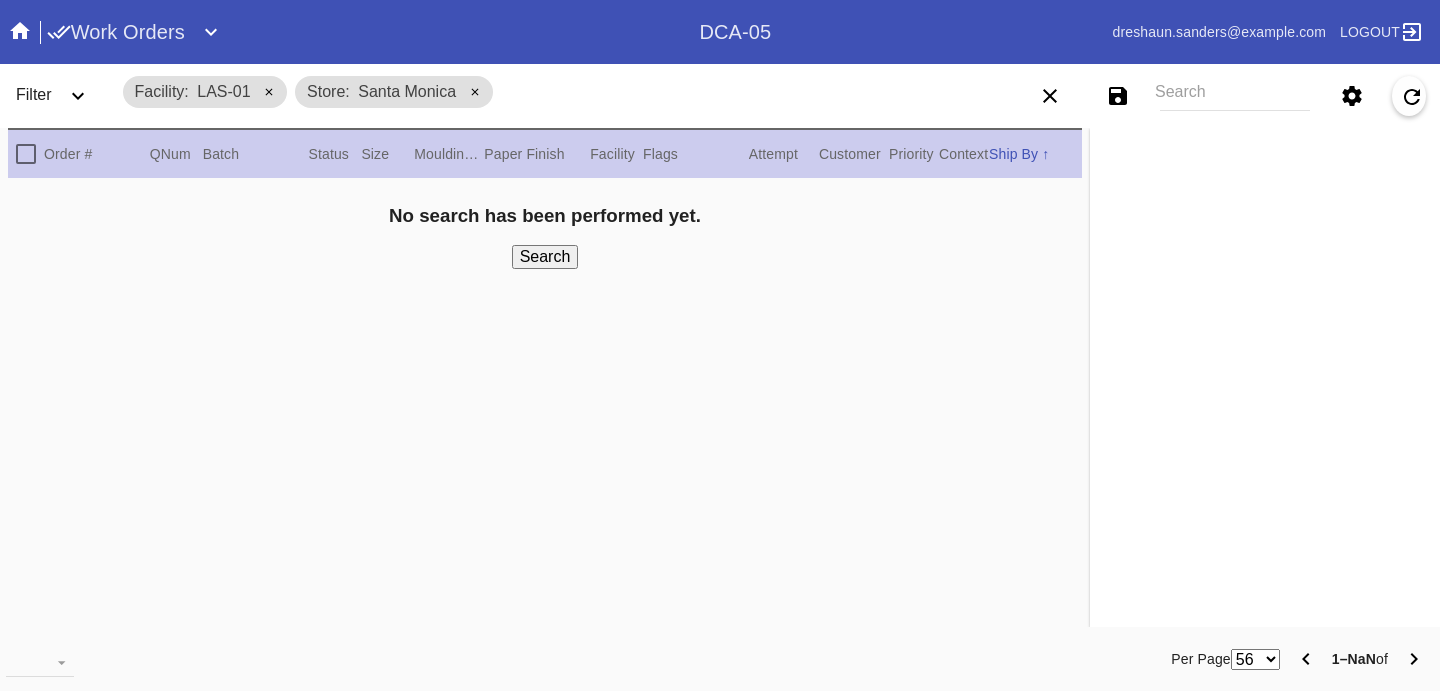 click 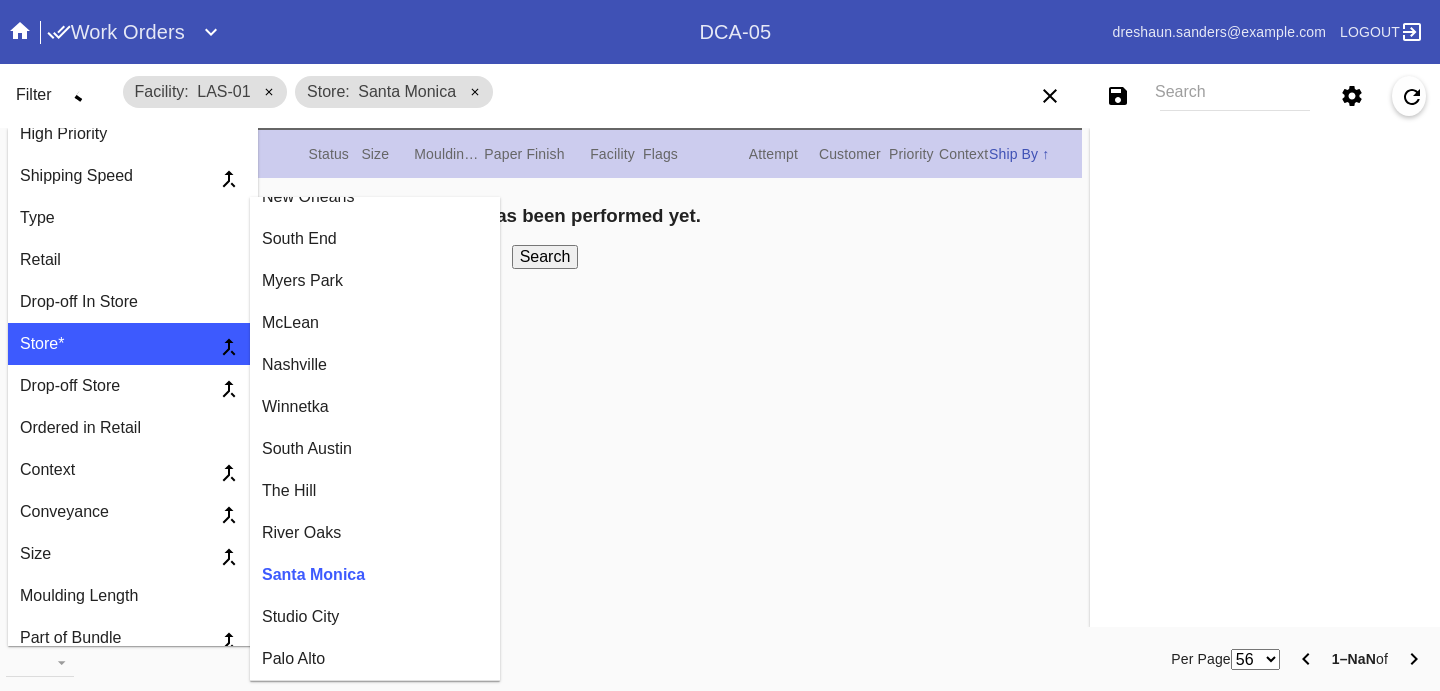 scroll, scrollTop: 0, scrollLeft: 0, axis: both 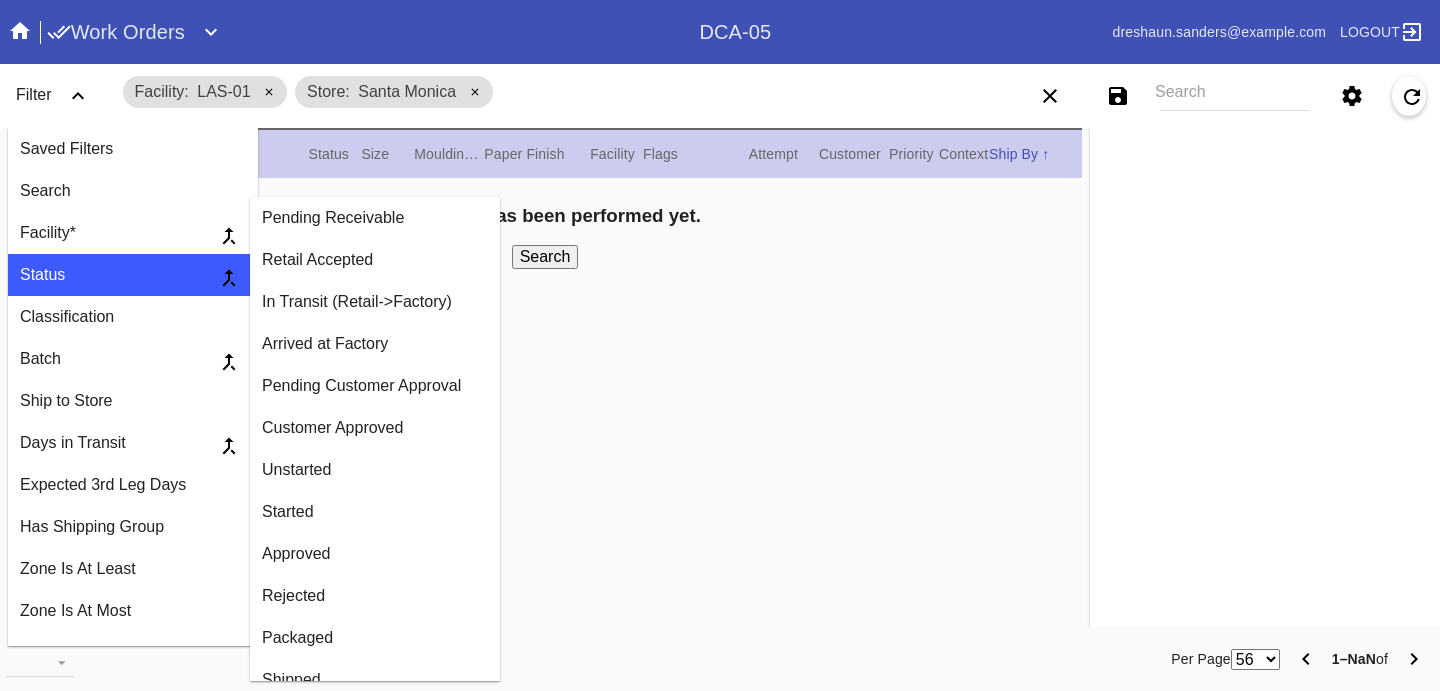 click on "Unstarted" at bounding box center (375, 470) 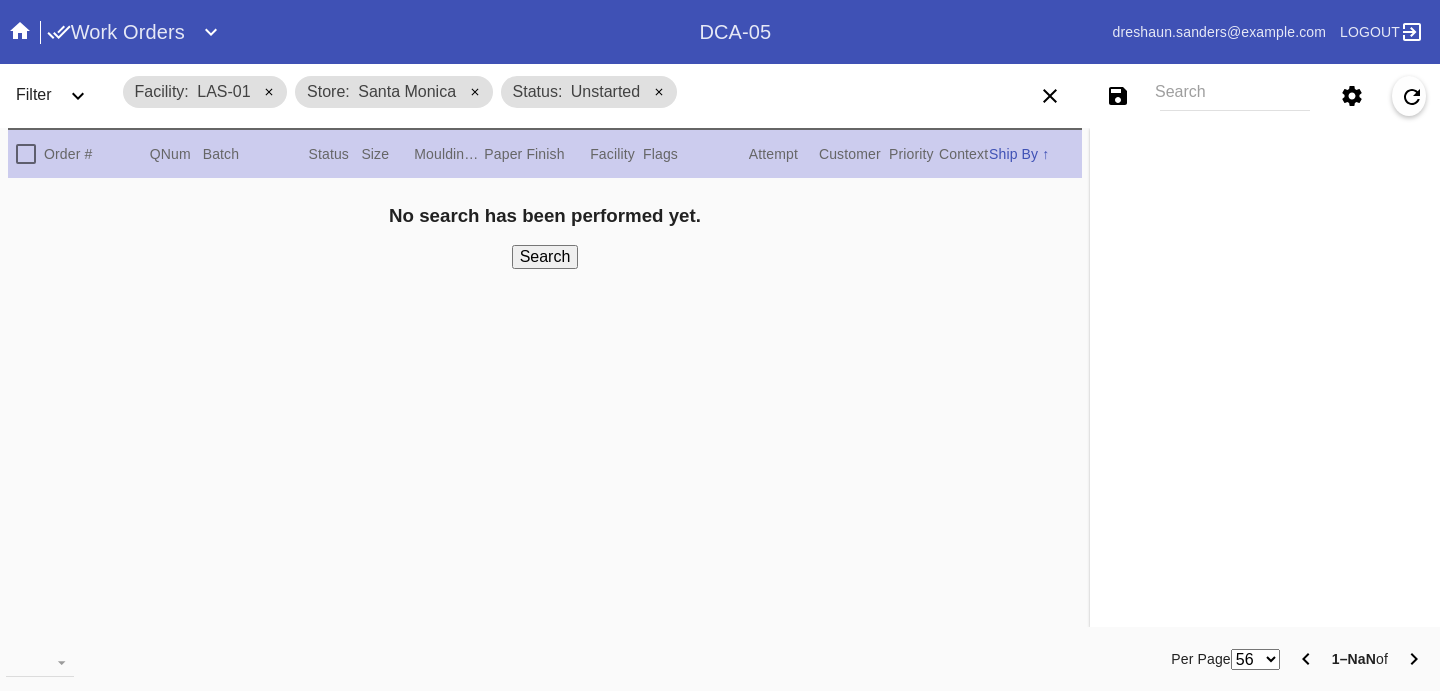 click 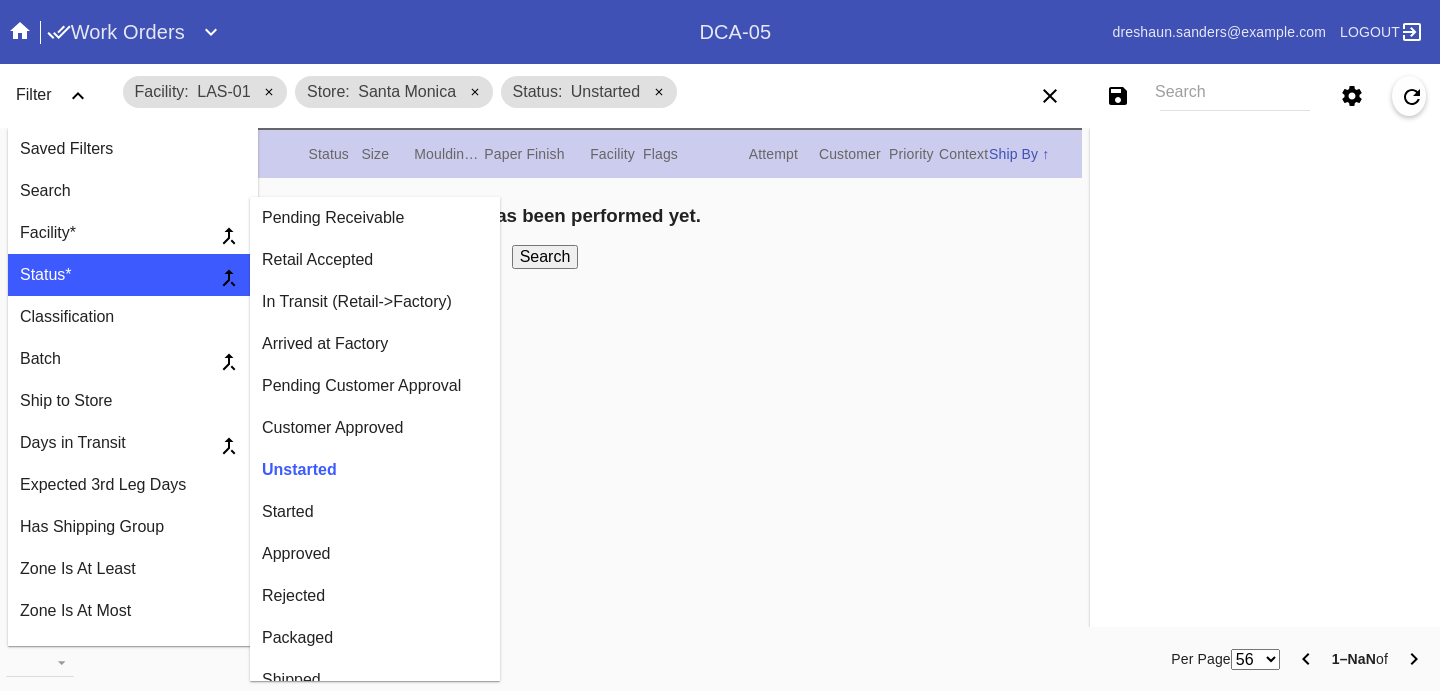 click on "Started" at bounding box center (375, 512) 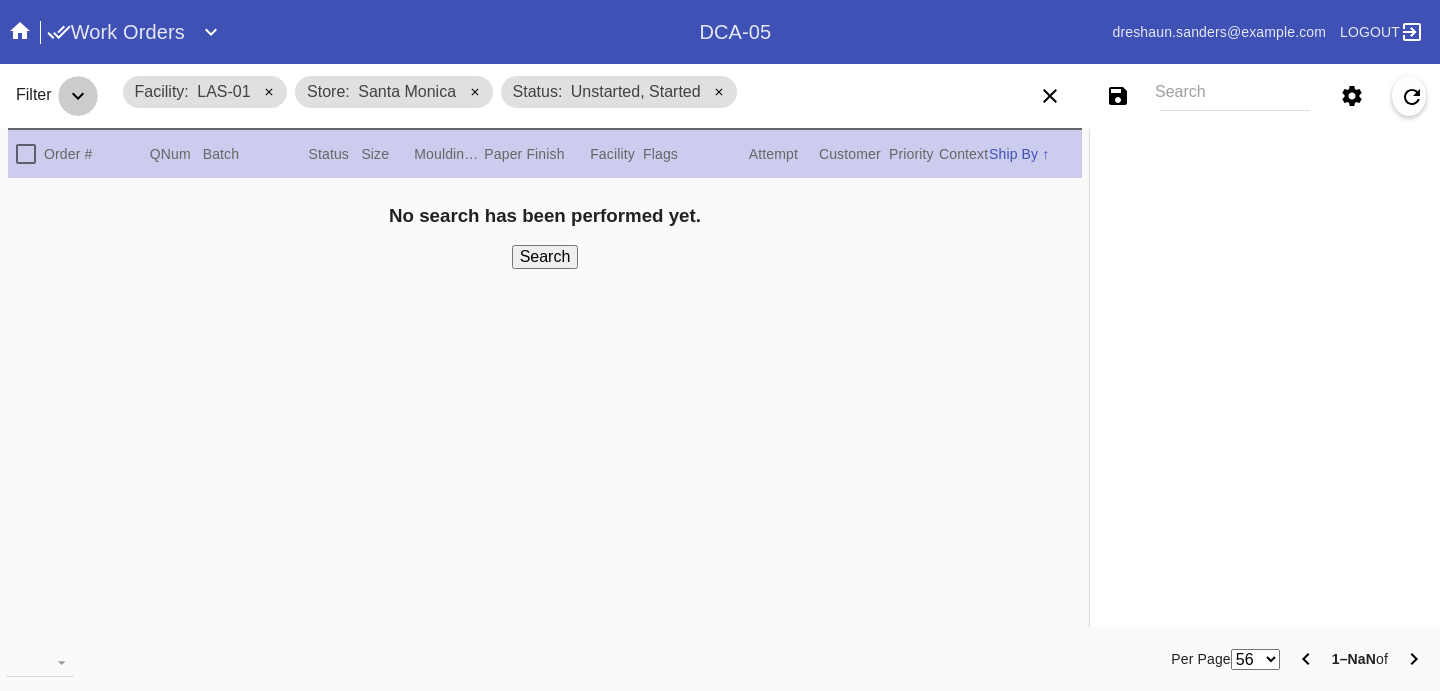 click 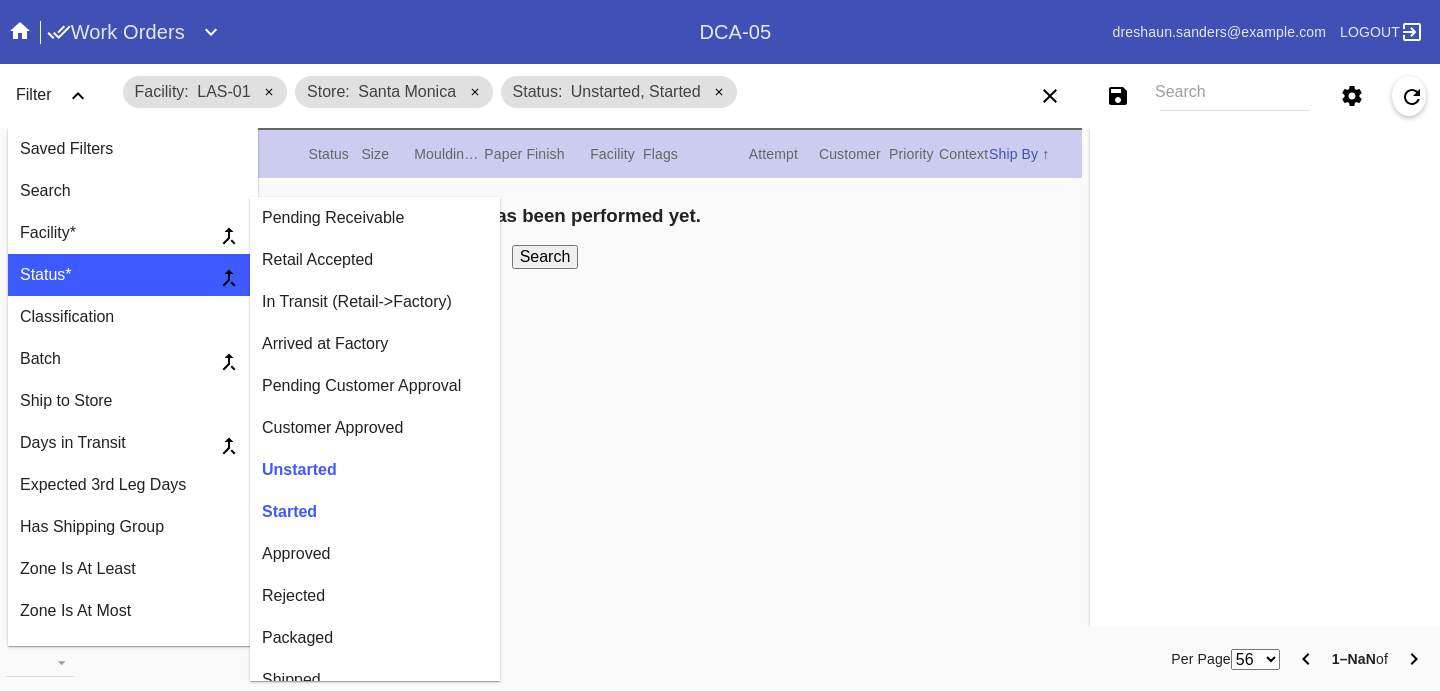 click on "Approved" at bounding box center [375, 554] 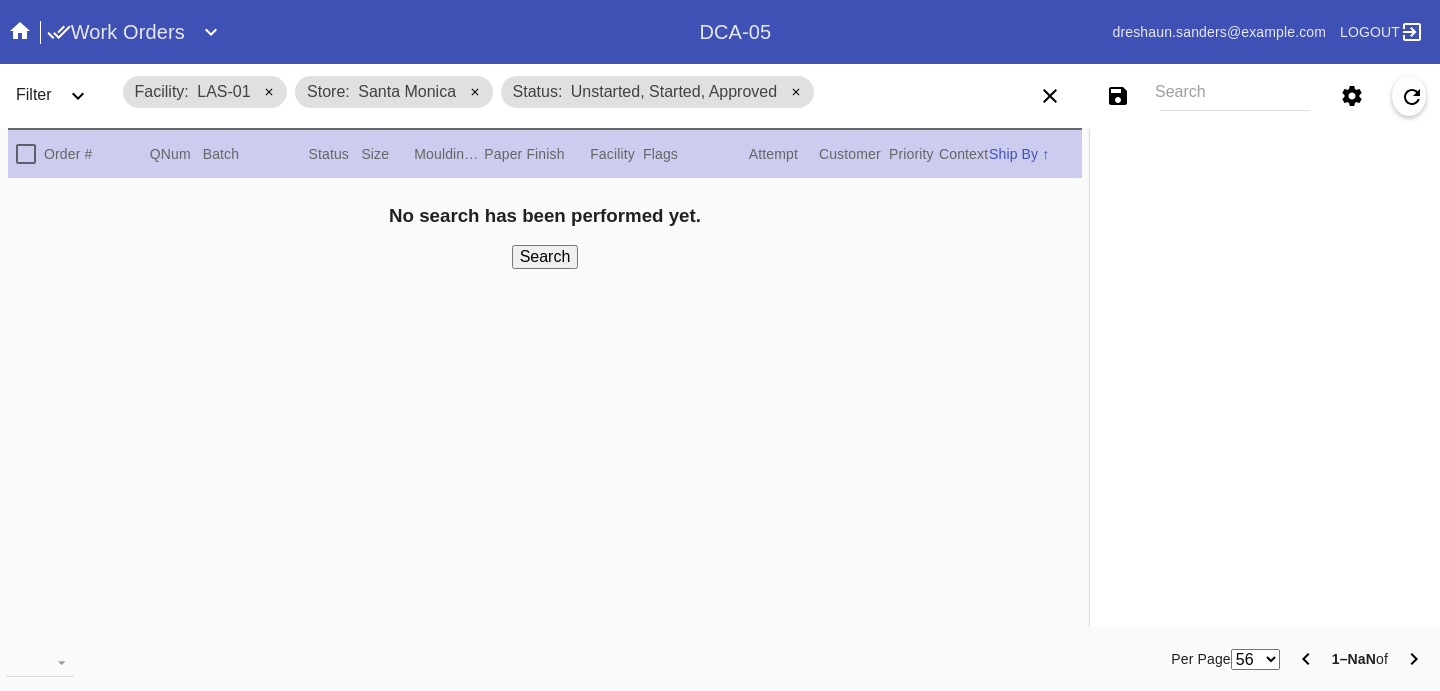 click on "Search" at bounding box center (545, 257) 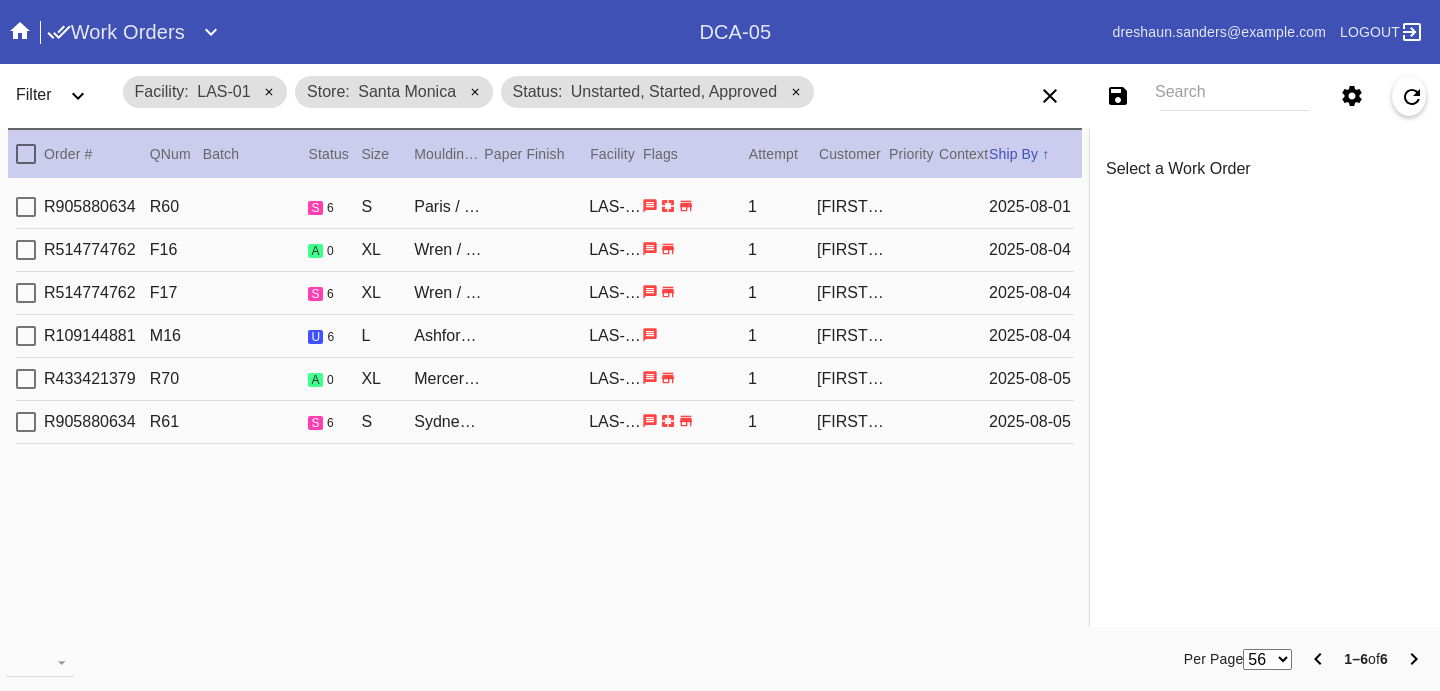 click on "s   6" at bounding box center [334, 207] 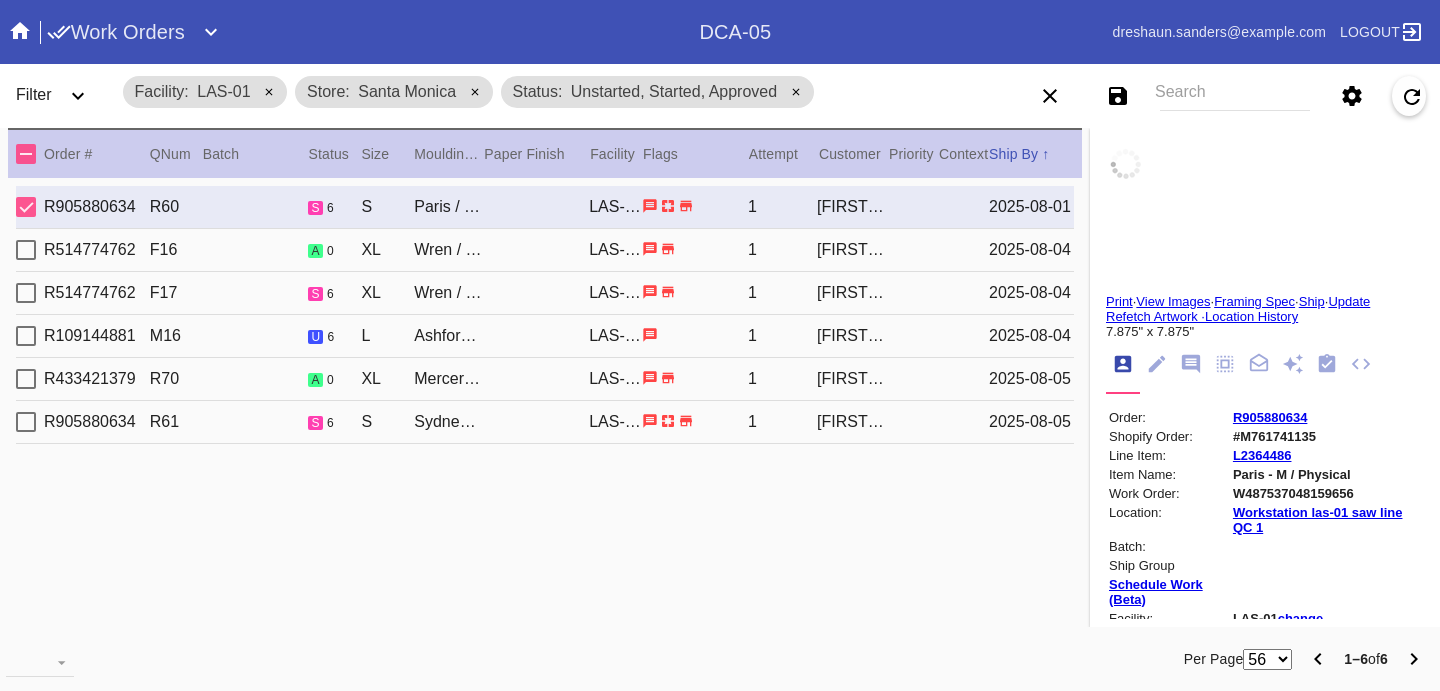 click on "R514774762 F17 s   6 XL [CITY] / [PRODUCT] LAS-01 1 [FIRST] [LAST]
2025-08-04" at bounding box center [545, 293] 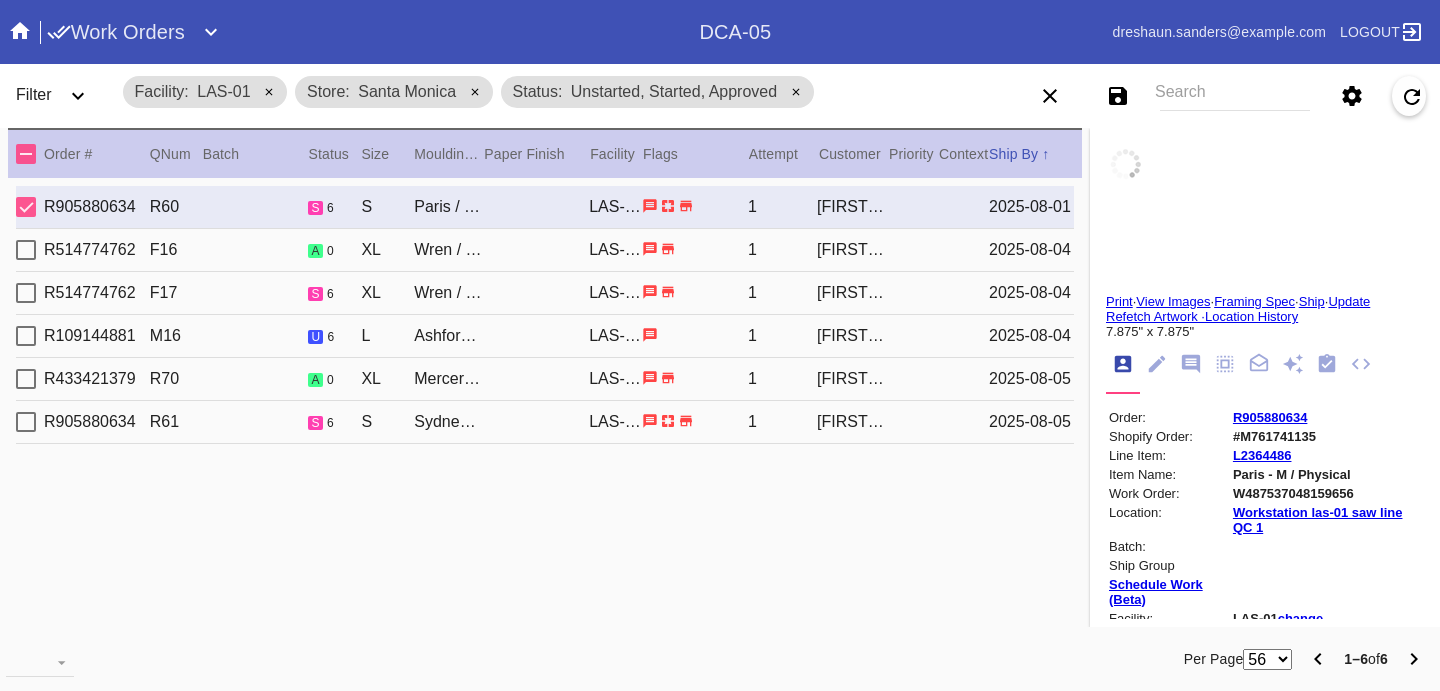 type on "3.0" 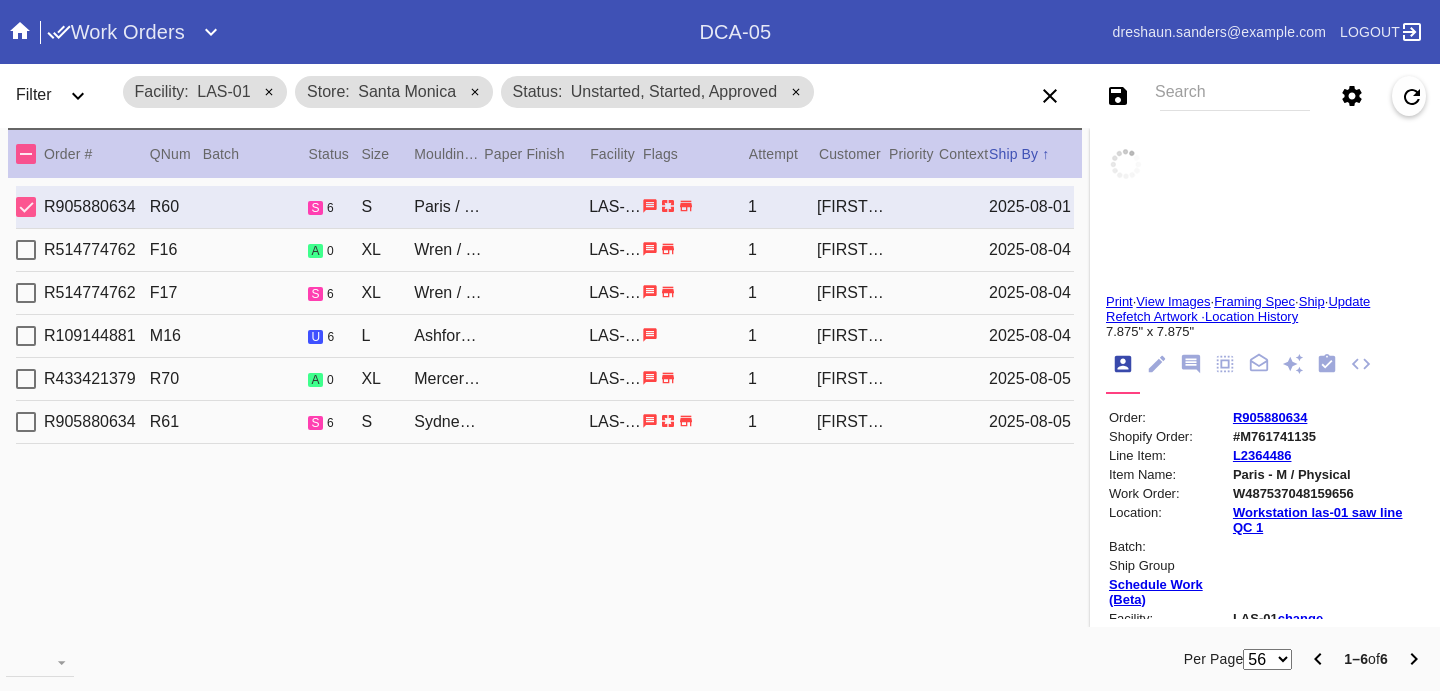 type on "3.0" 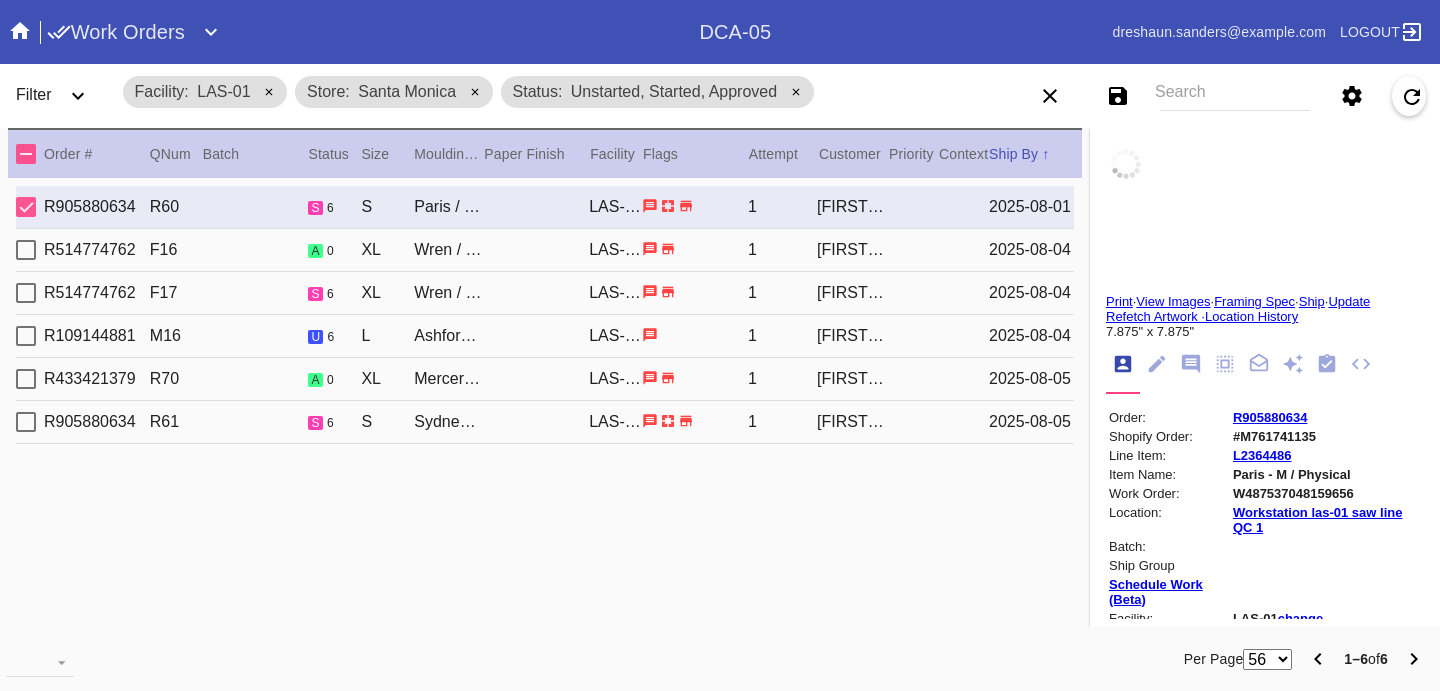 type on "3.0" 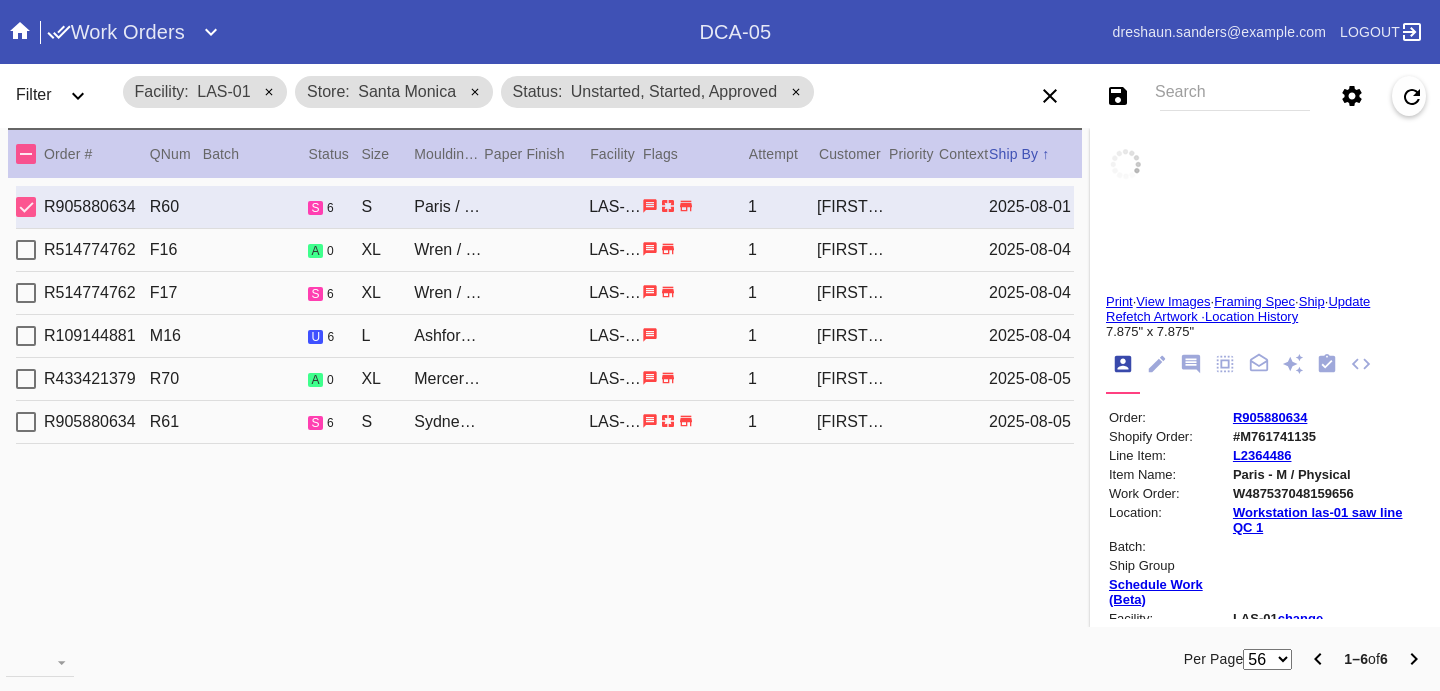 type on "3.0" 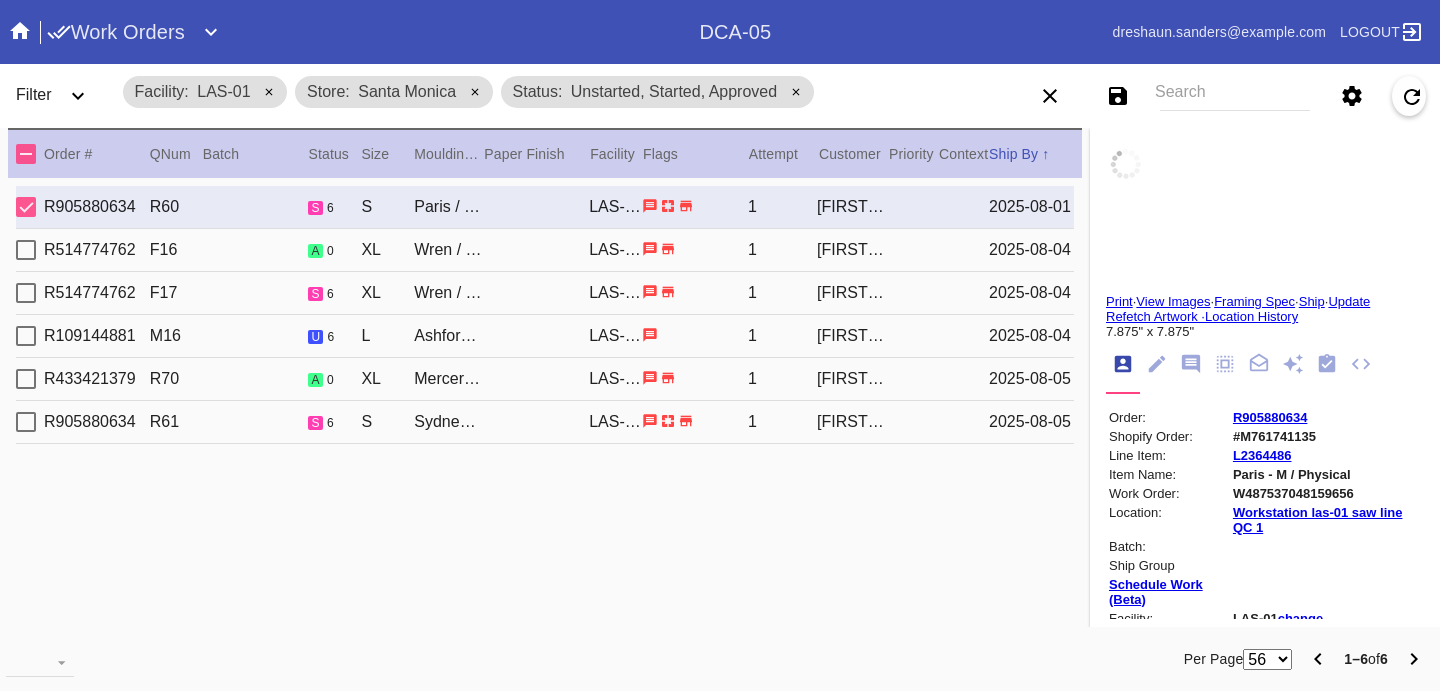 type on "17.75" 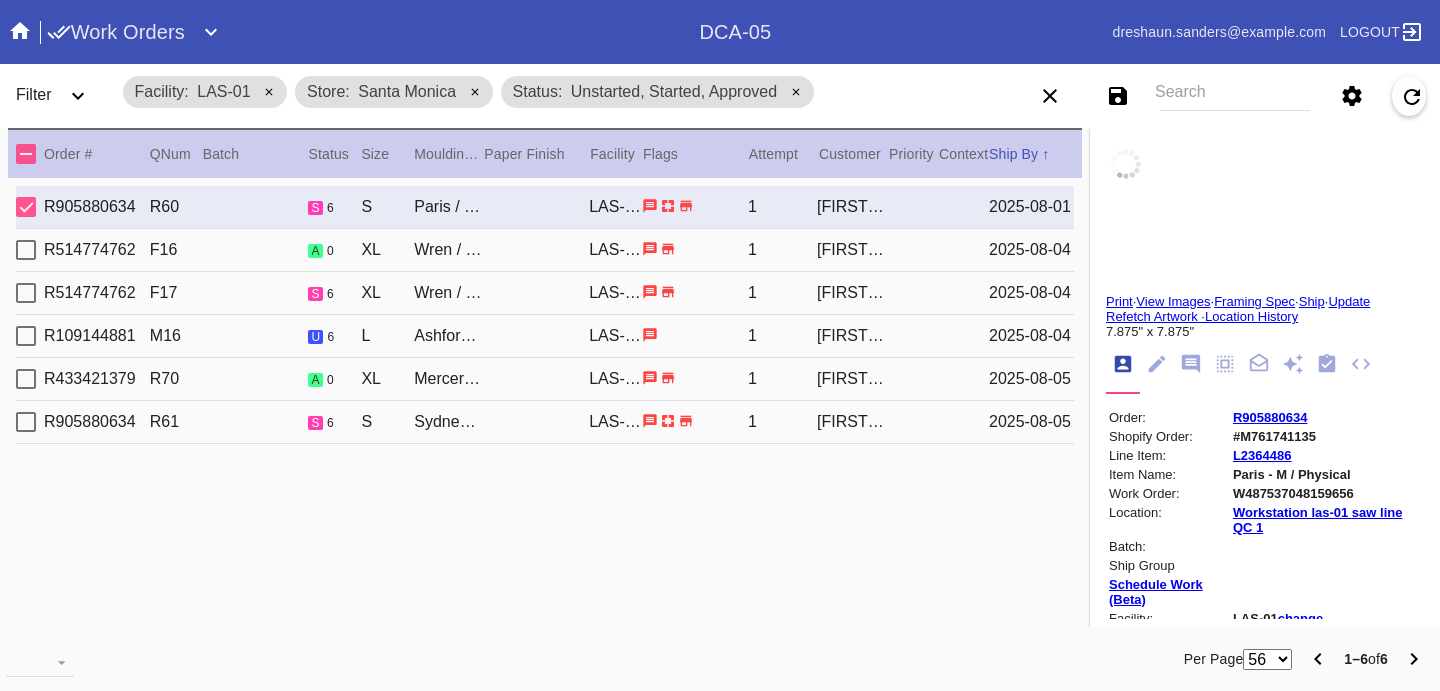 type on "24.125" 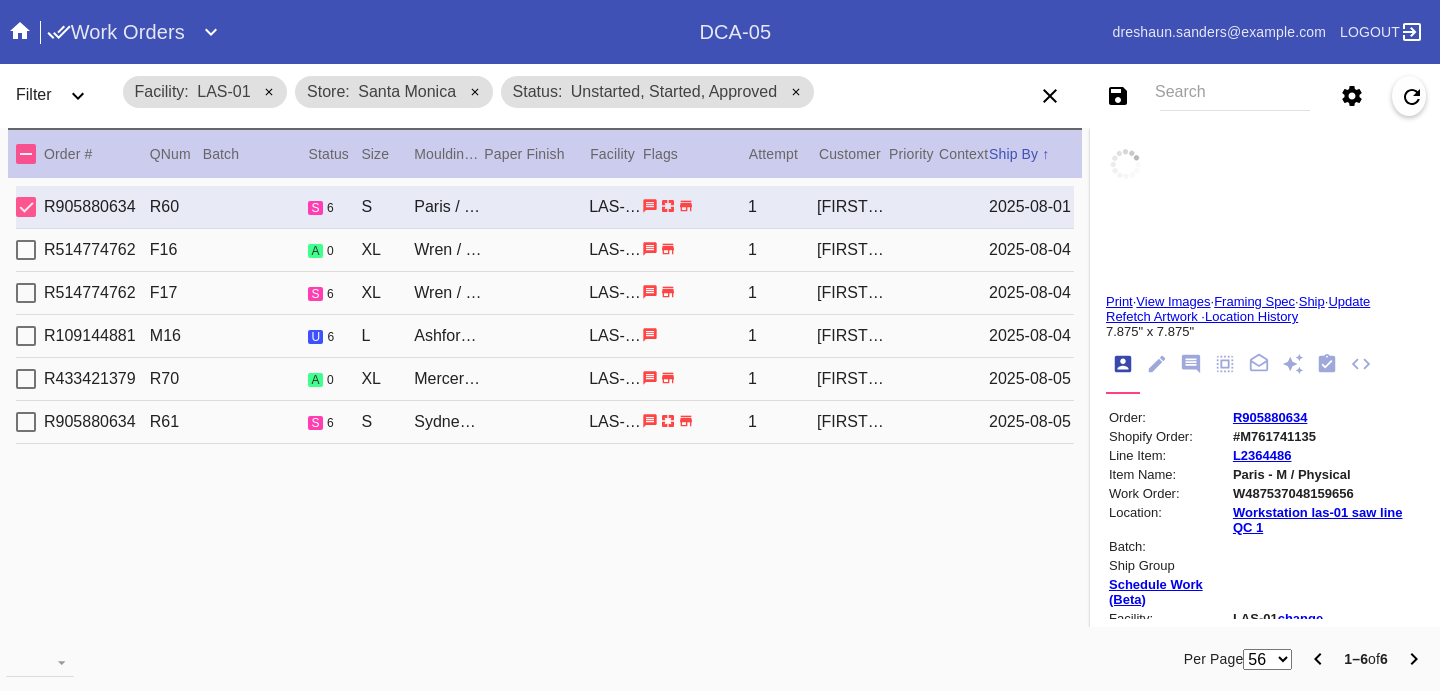type on "Edges are curled up. Dent halfway down the right edge. Dents on the right edge near the top. Red dots throughout the border. Black mark in the middle on the finger. Red and black marks throughout the yellow that looks like its from printing. Creases and dents throughout poster from being rolled. Edges have dents and creases. Black and red marks throughout the top third of poster. Red and black marks through the bottom quadrant." 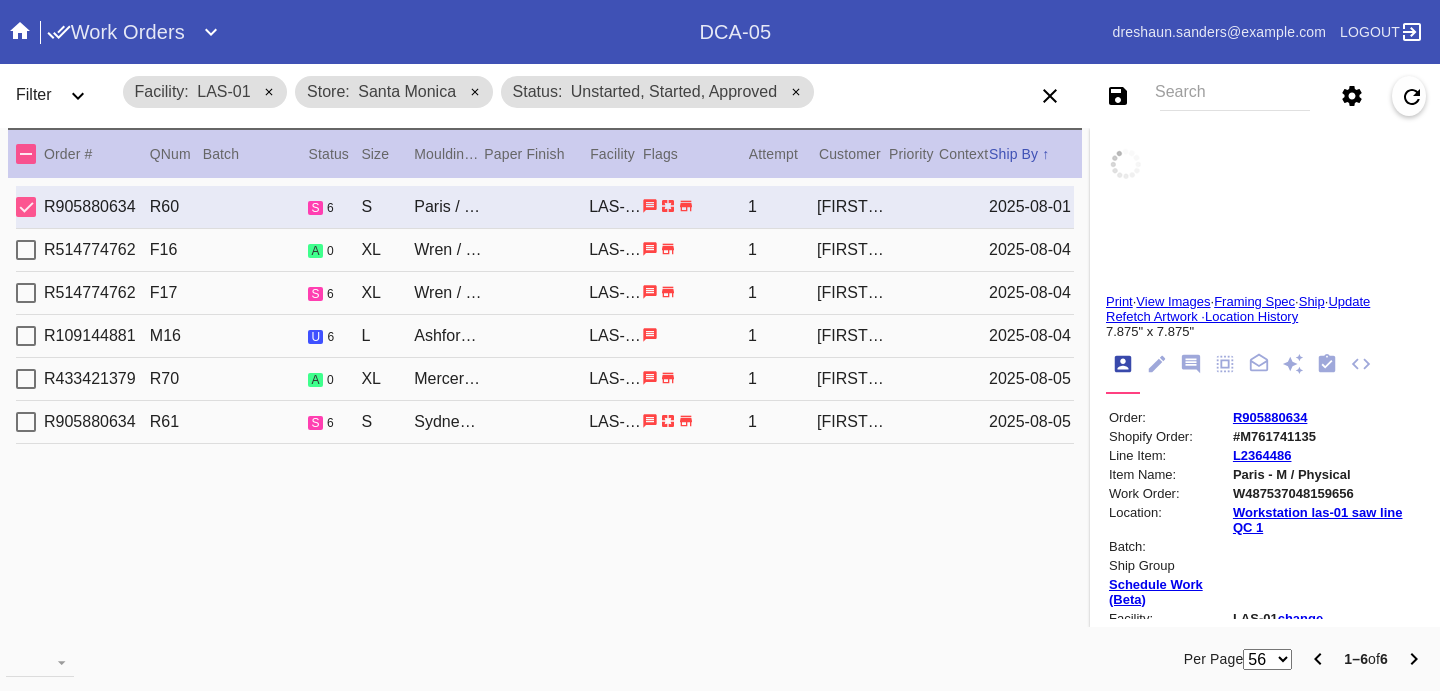 type on "8/1/2025" 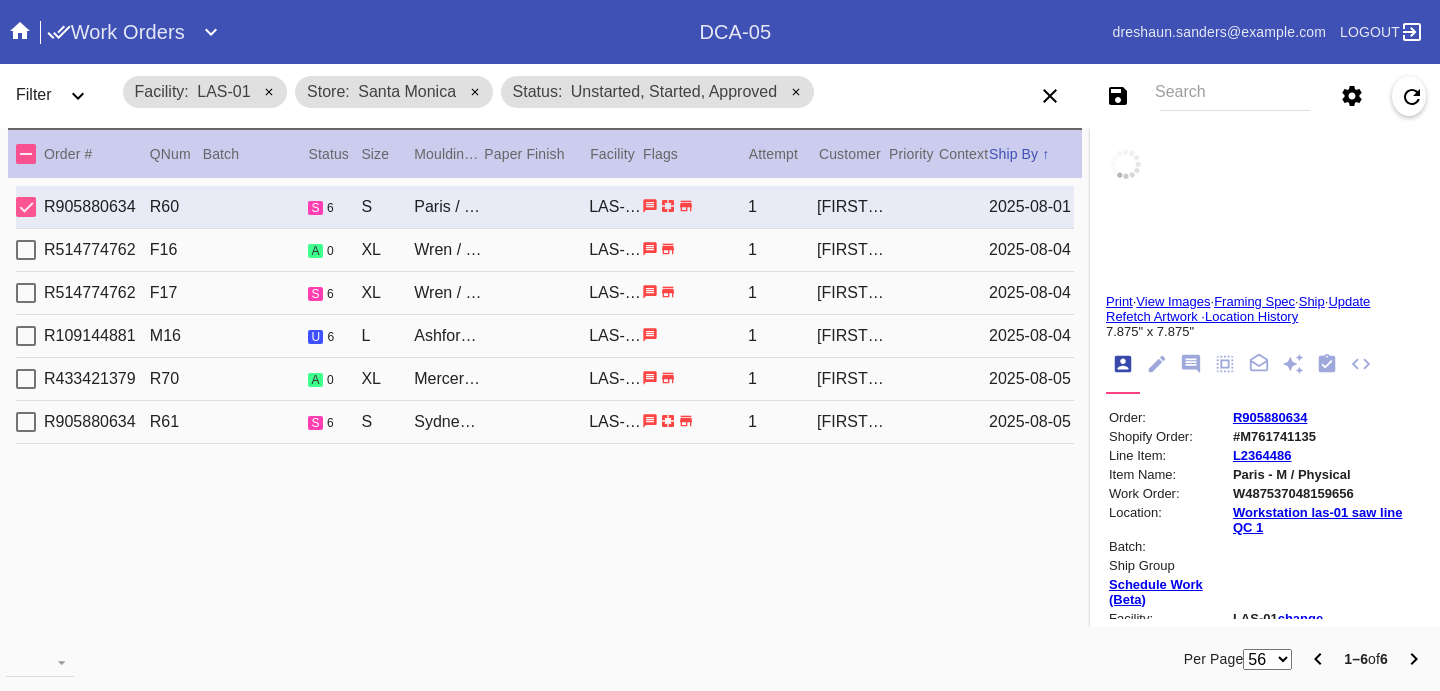 type on "8/4/2025" 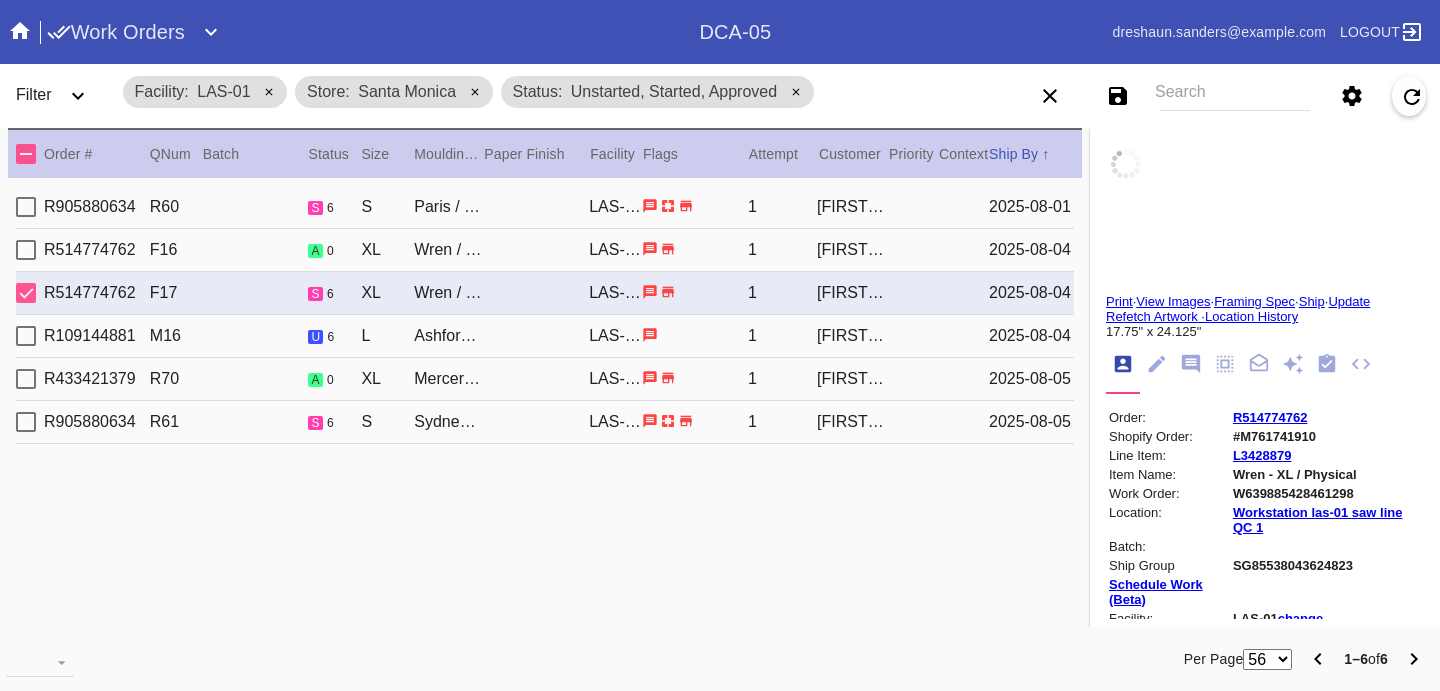click on "L" at bounding box center (387, 336) 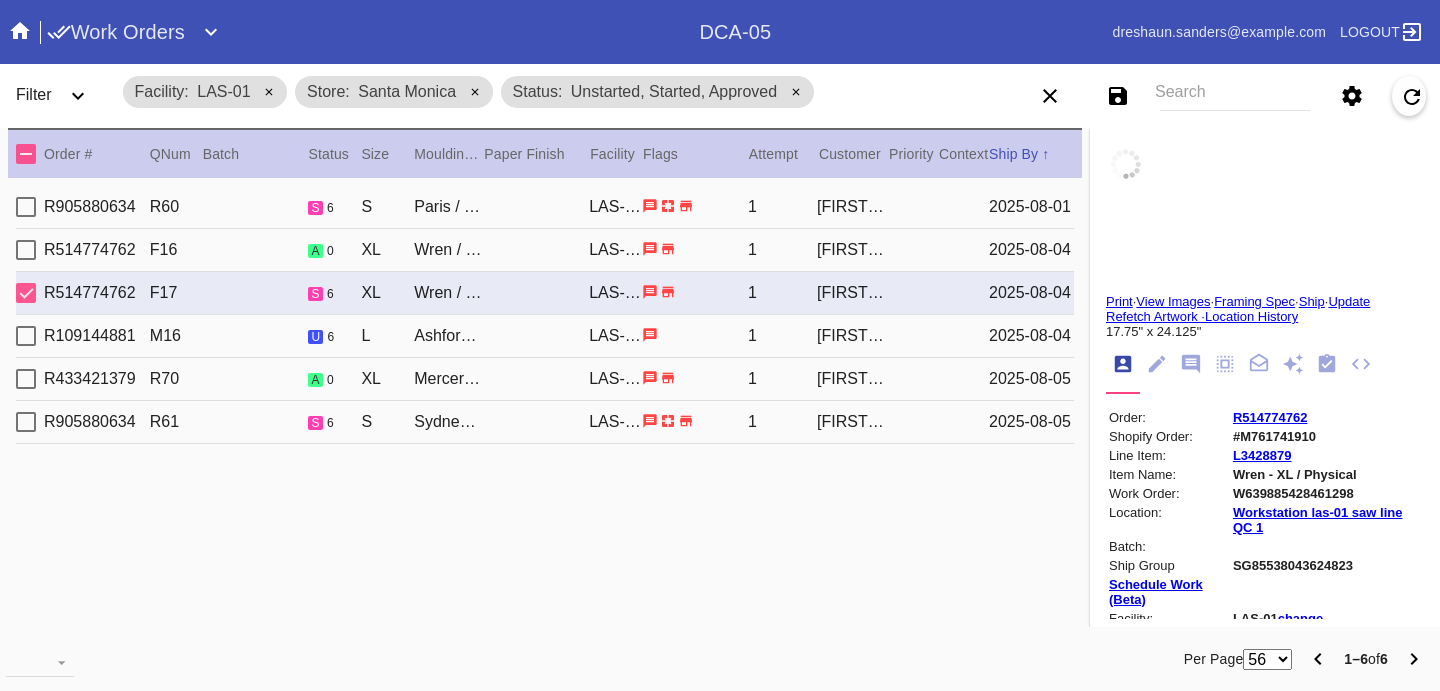 type on "1.5" 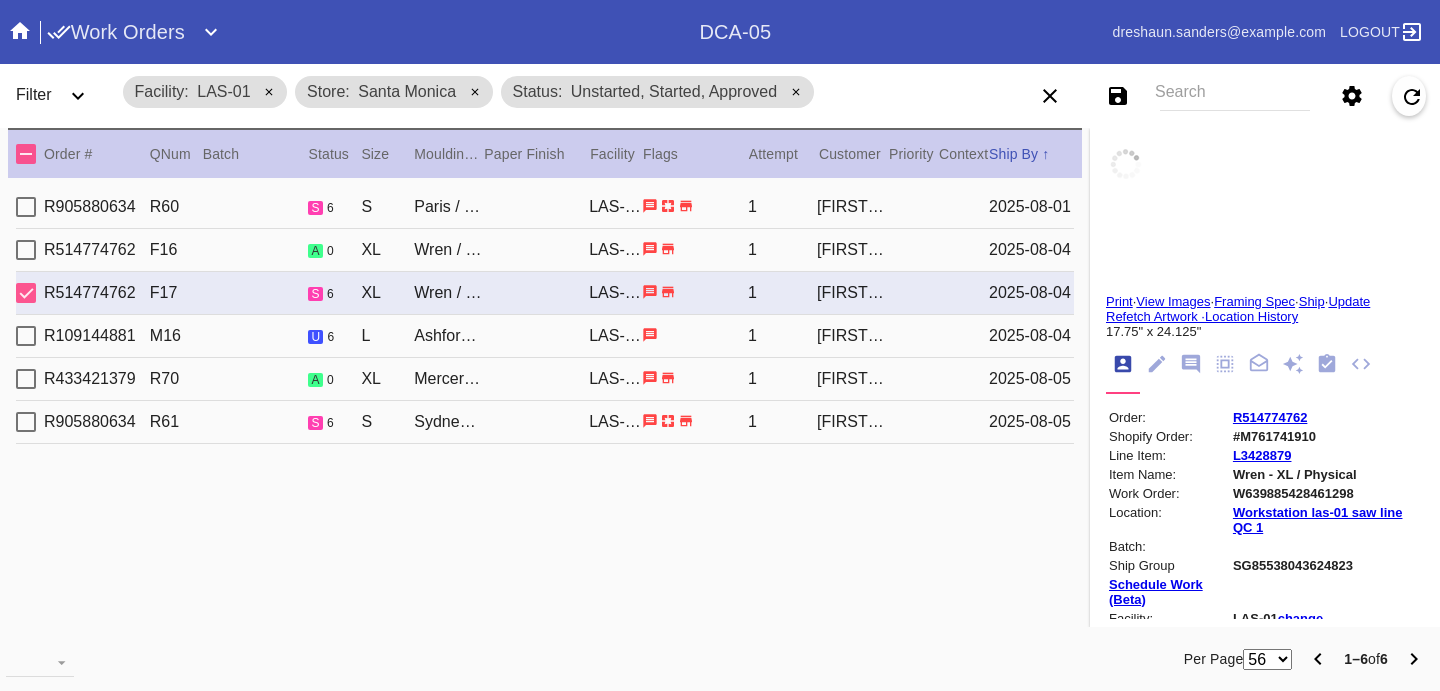 type on "1.5" 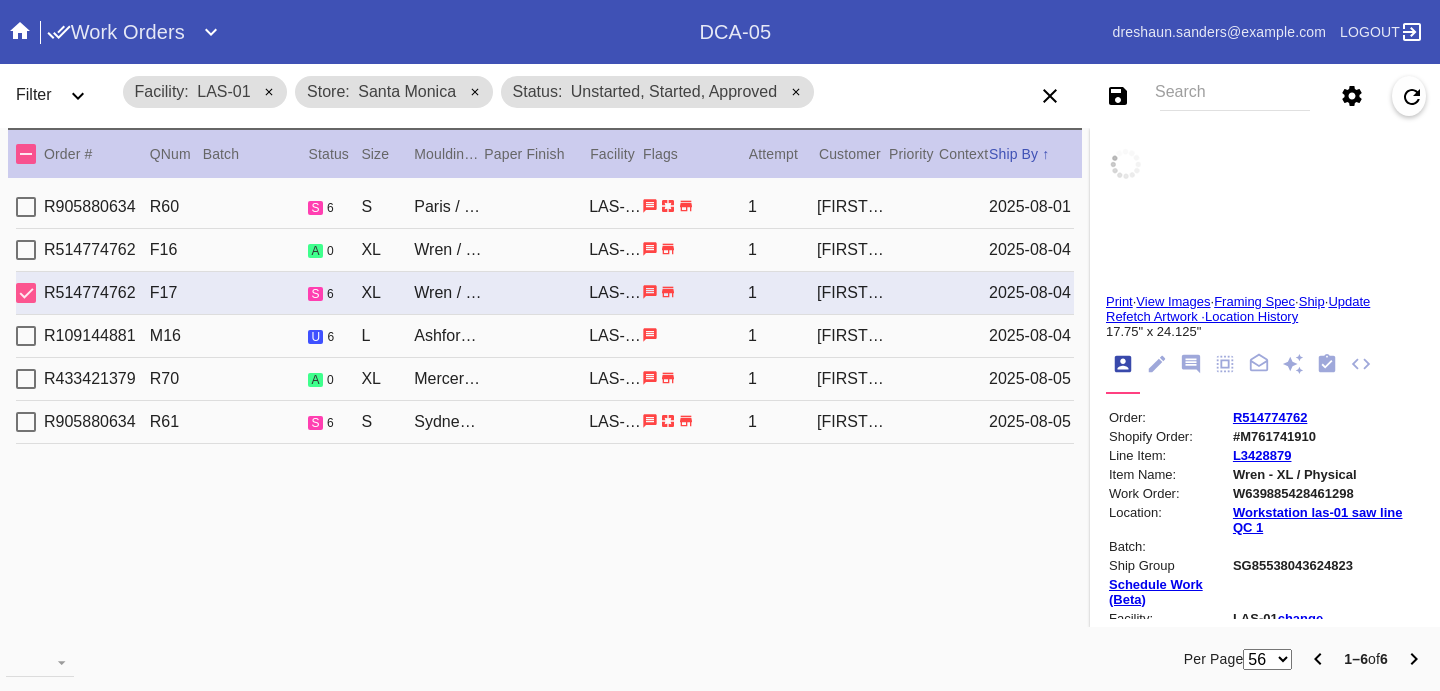 type on "1.5" 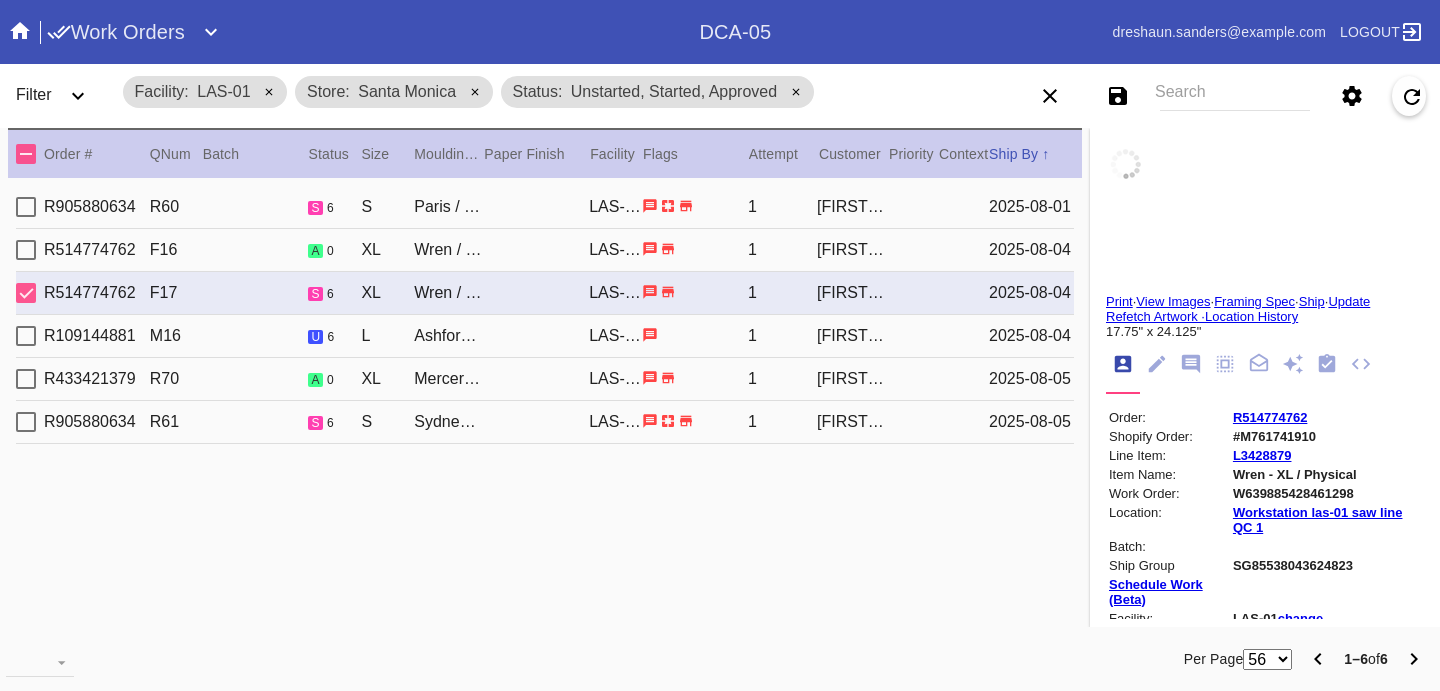 type on "1.5" 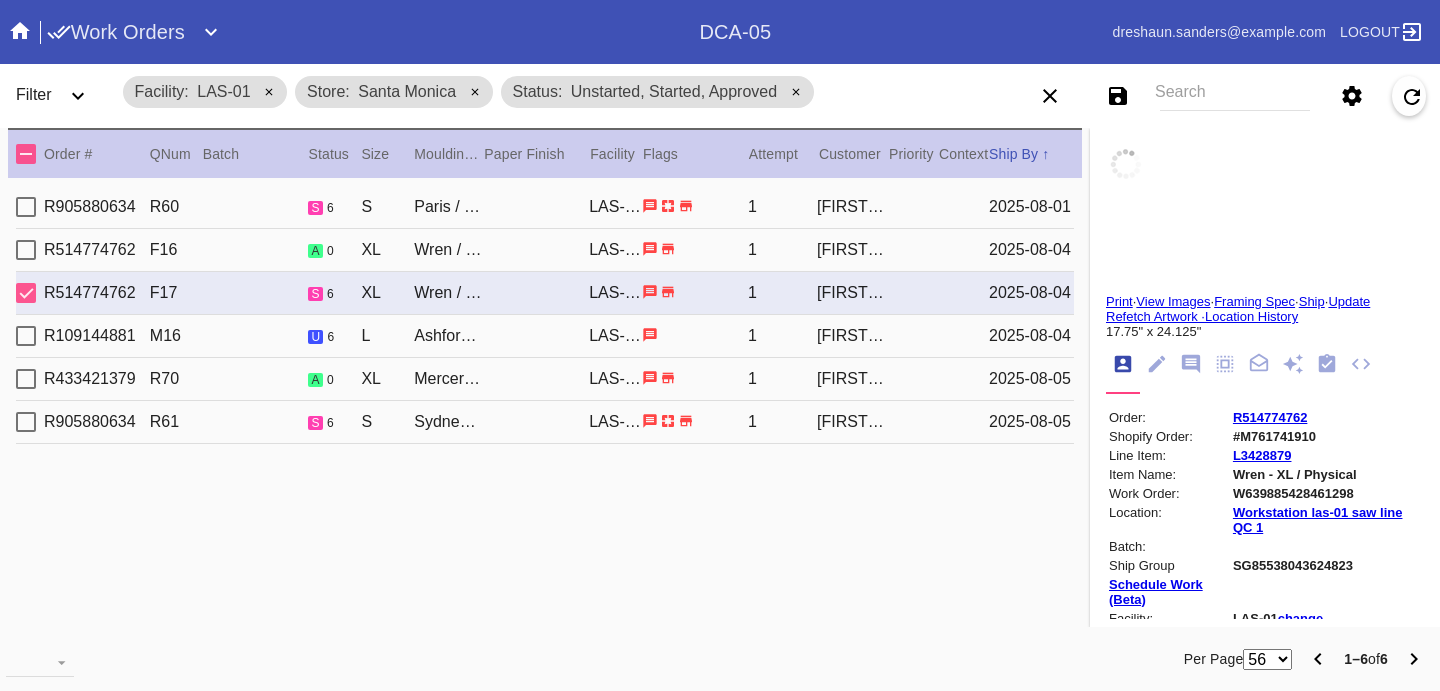 type on "22.75" 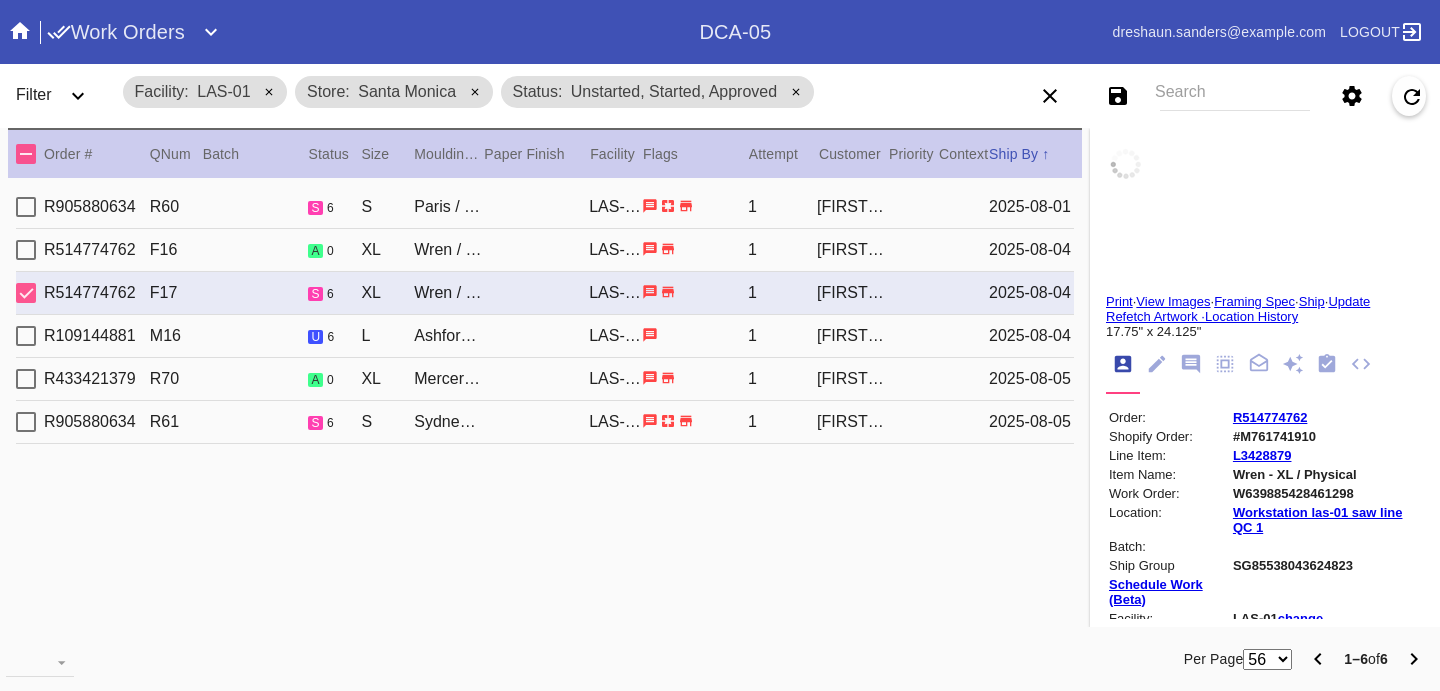 type on "15.0" 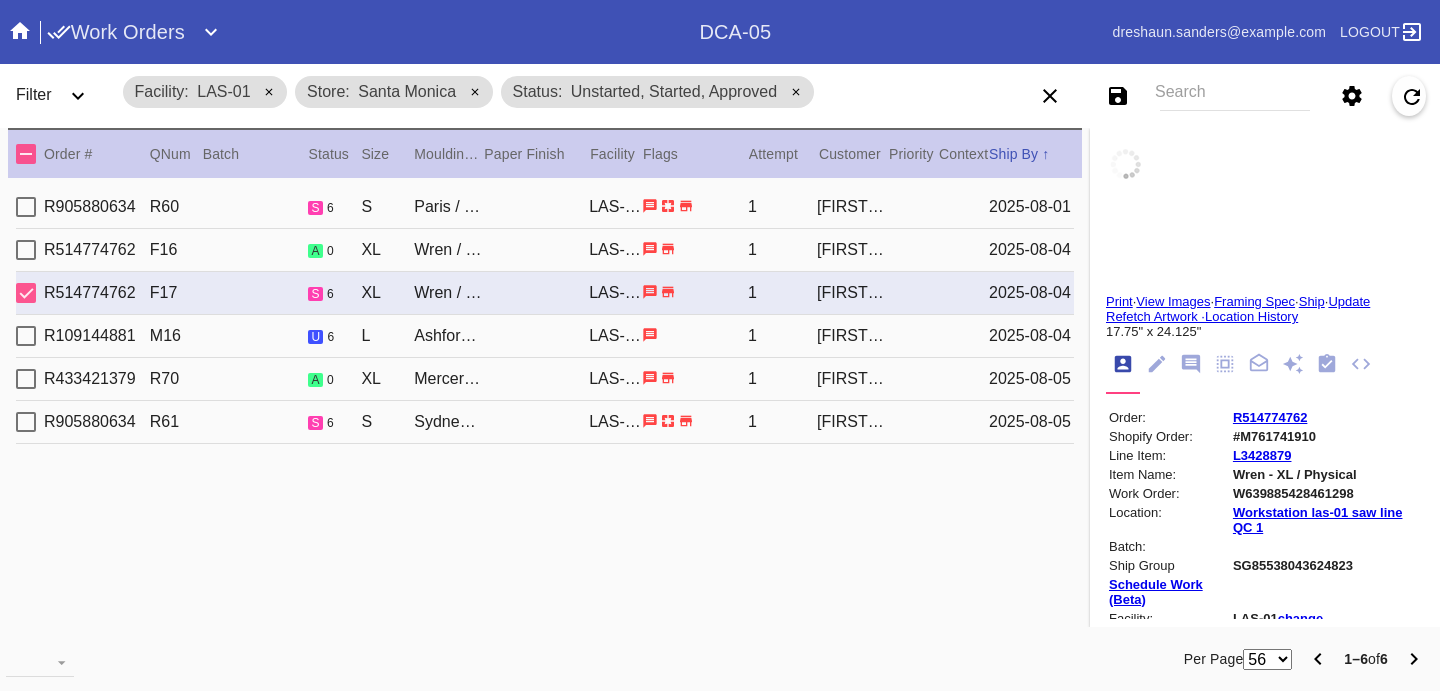 type on "Top and bottom edges have many creases and tears throughout. Bottom corners are missing and bottom edge has the most missing paper. Large vertical tear on the top edge in the fold. Creasing throughout and dents throughout map. Left edge has a few tears about midway/" 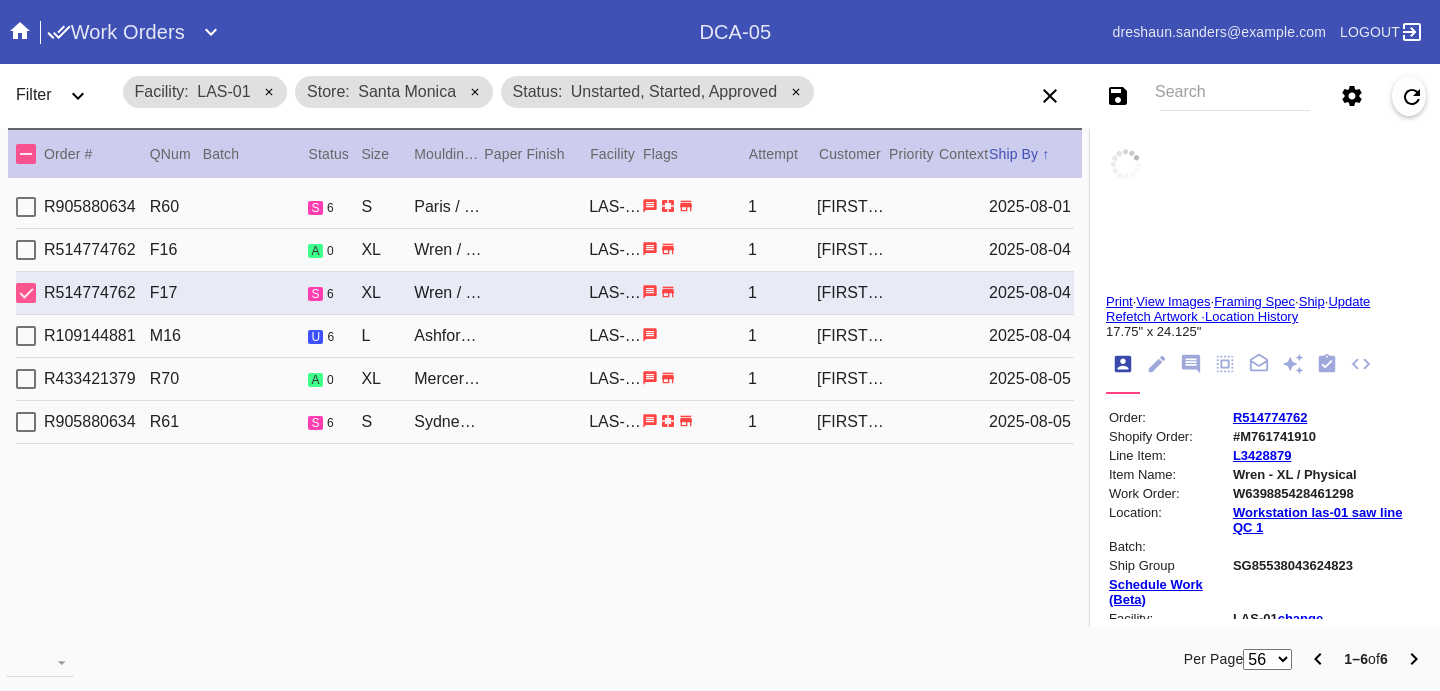 type on "8/1/2025" 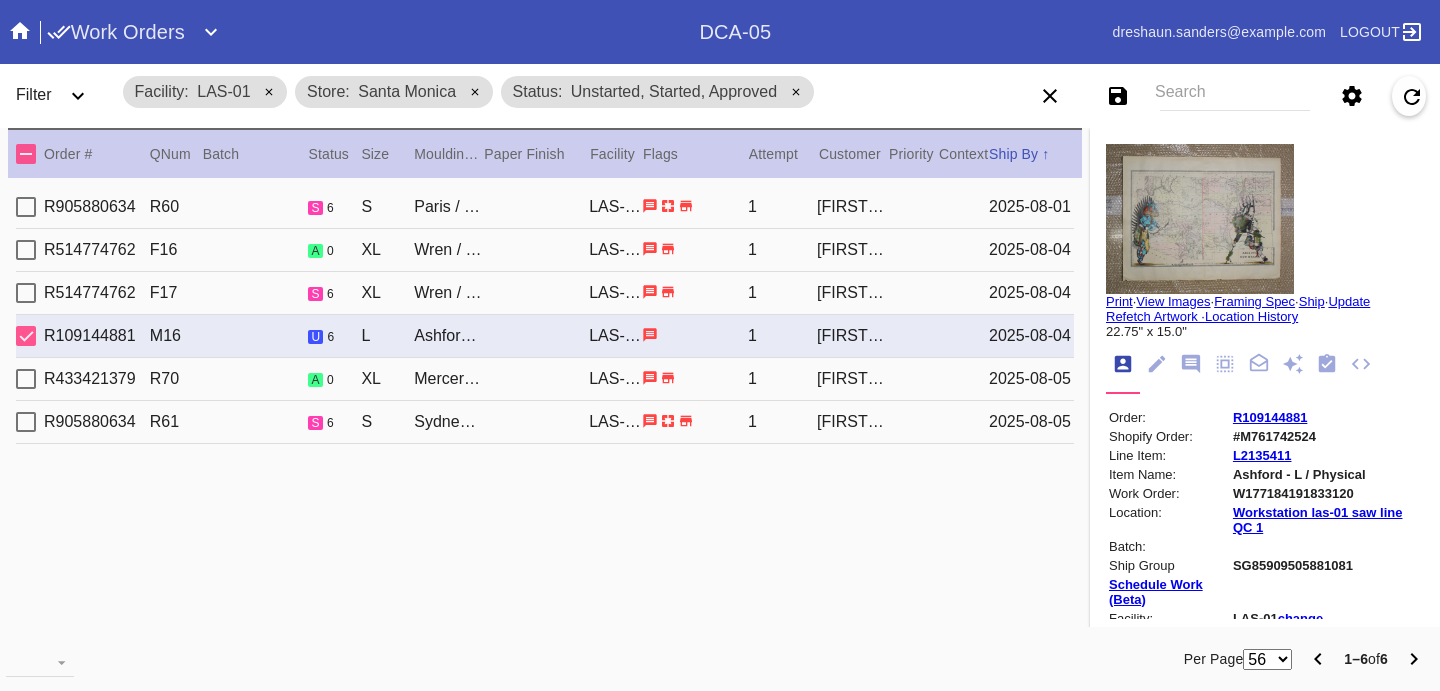 click on "S" at bounding box center [387, 422] 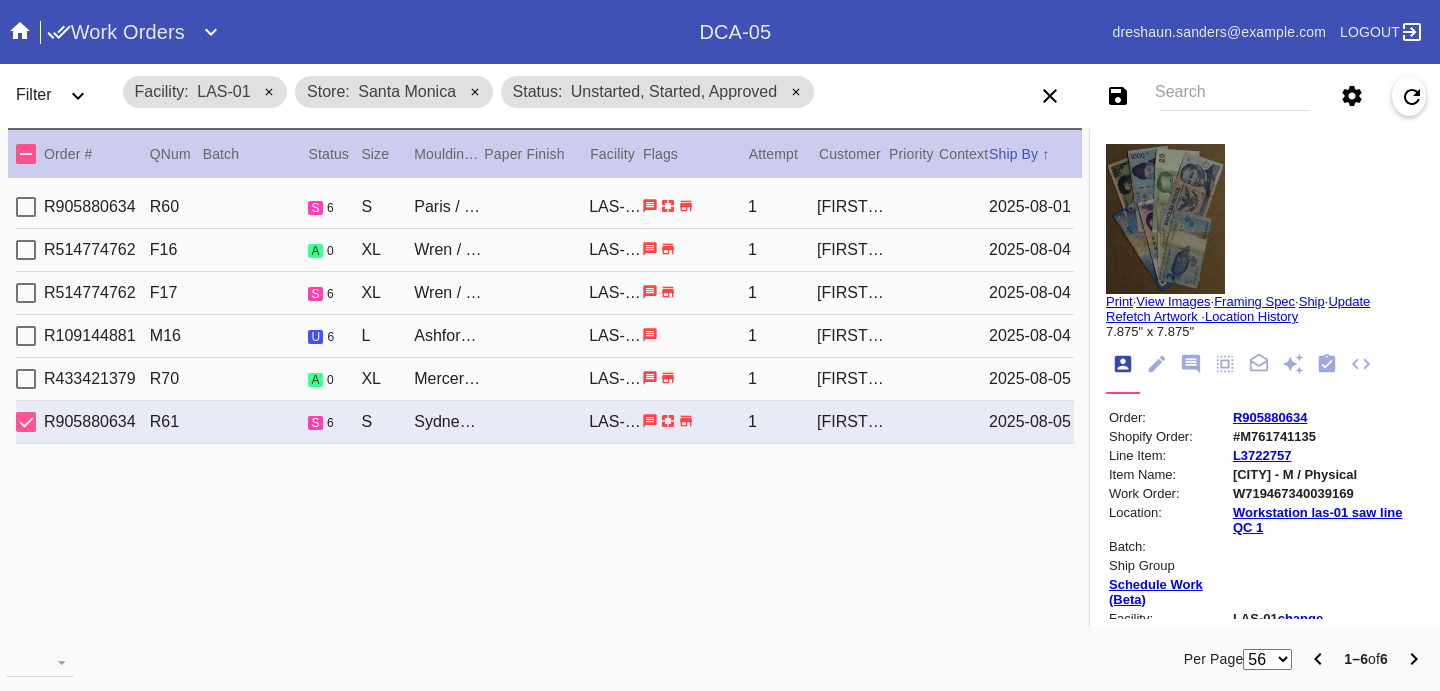 click 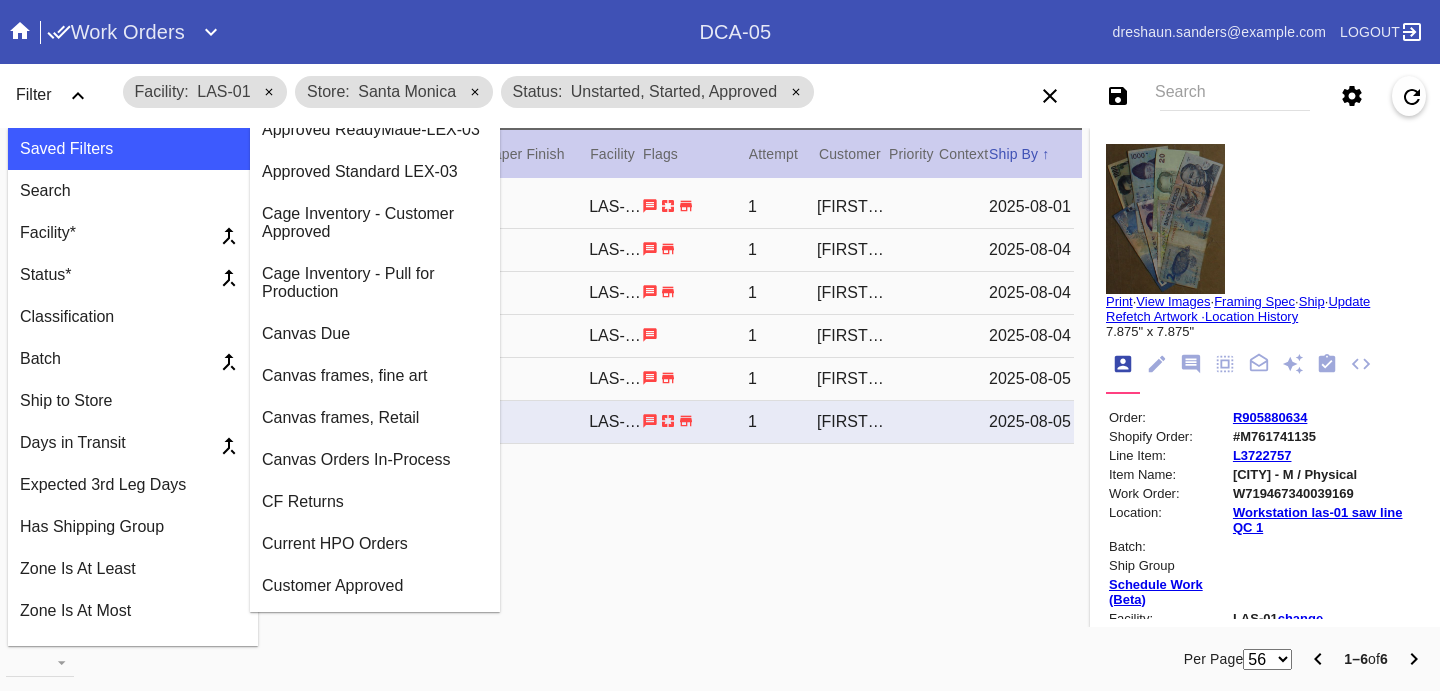 scroll, scrollTop: 0, scrollLeft: 0, axis: both 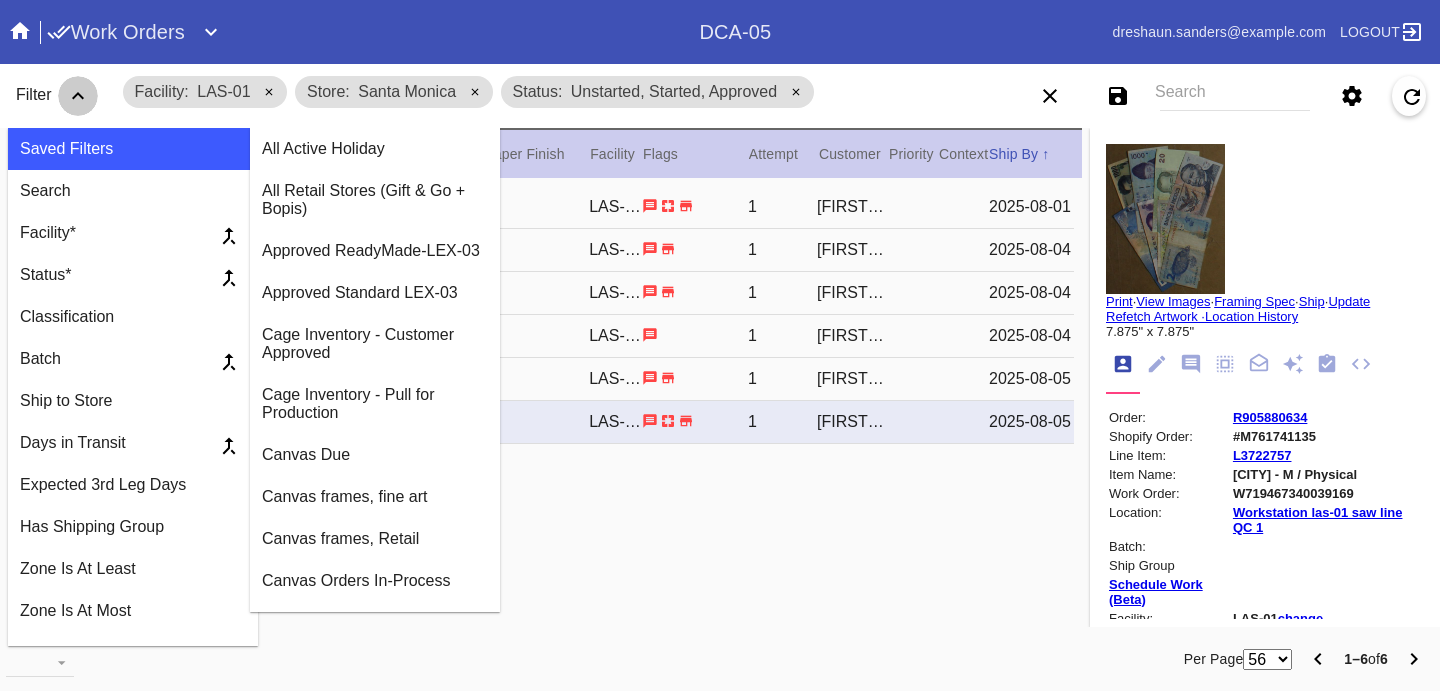 click 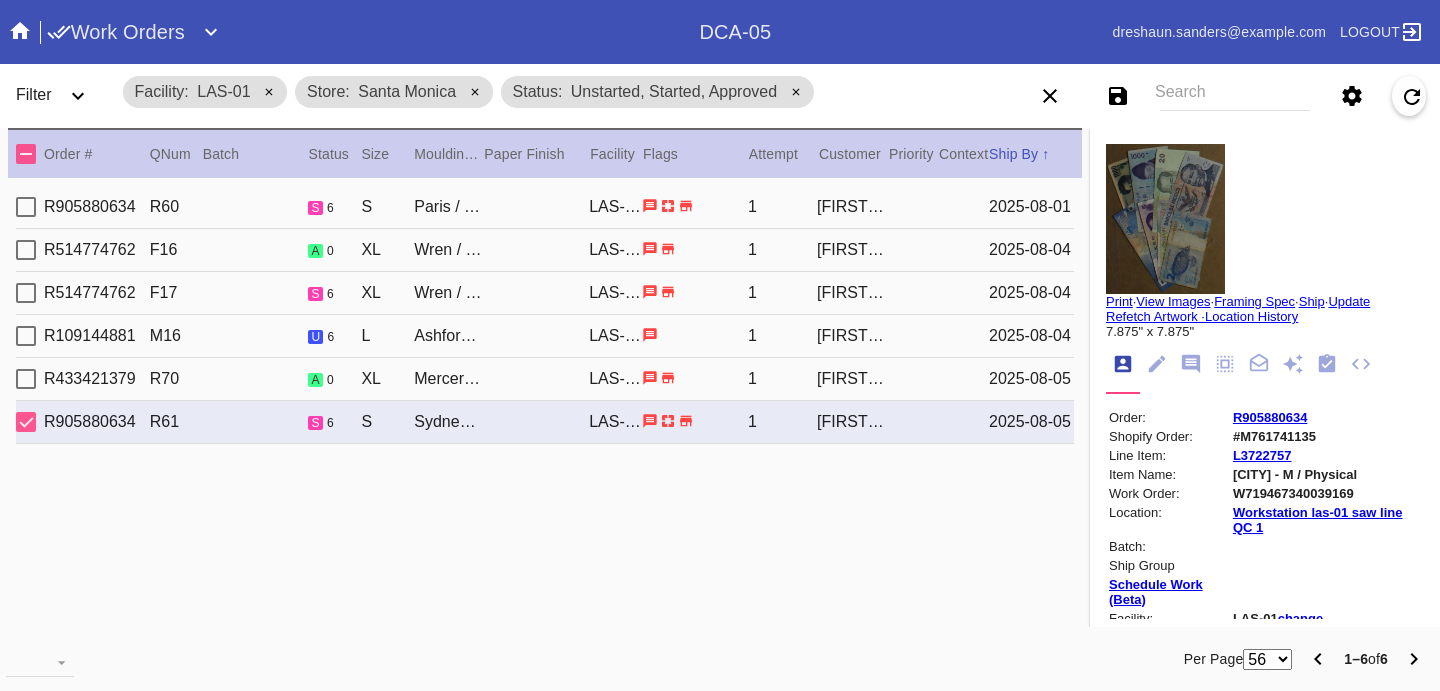 click on "S" at bounding box center [387, 207] 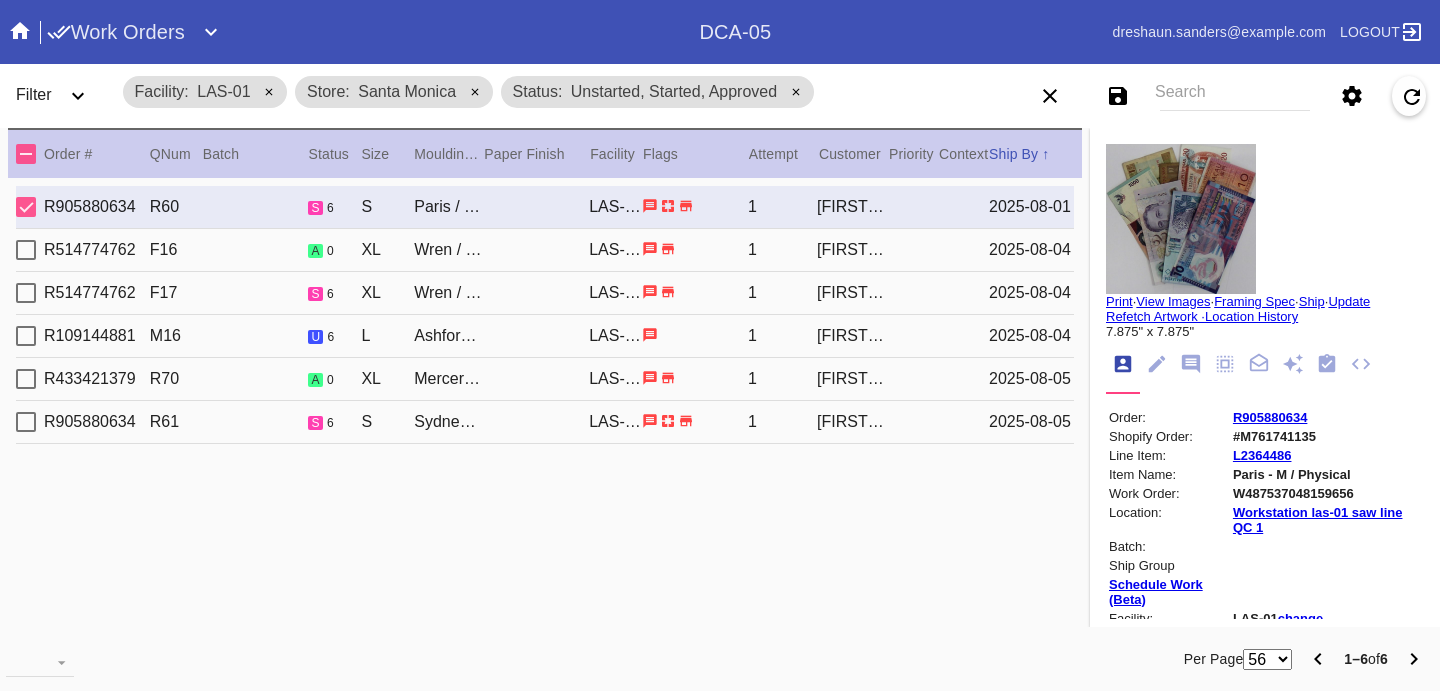 click on "R514774762 F17 s   6 XL [CITY] / [PRODUCT] LAS-01 1 [FIRST] [LAST]
2025-08-04" at bounding box center [545, 293] 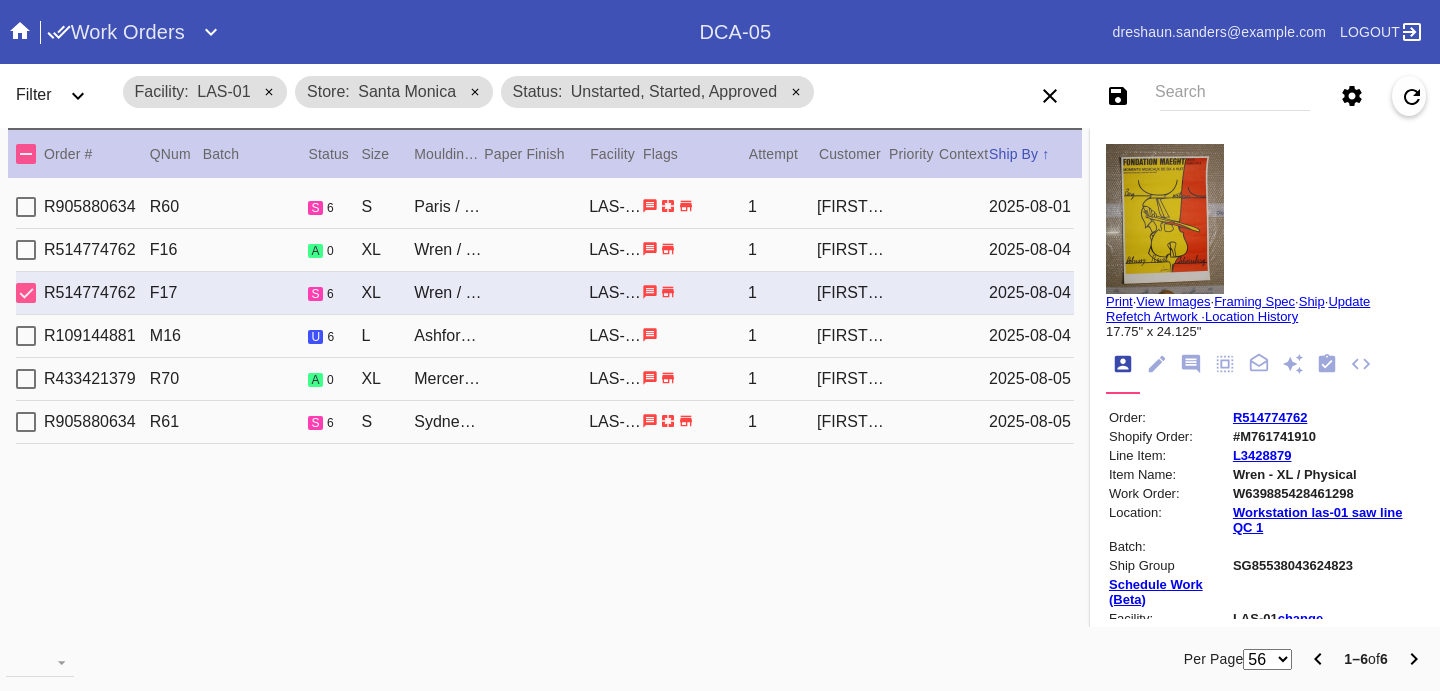 click on "L" at bounding box center [387, 336] 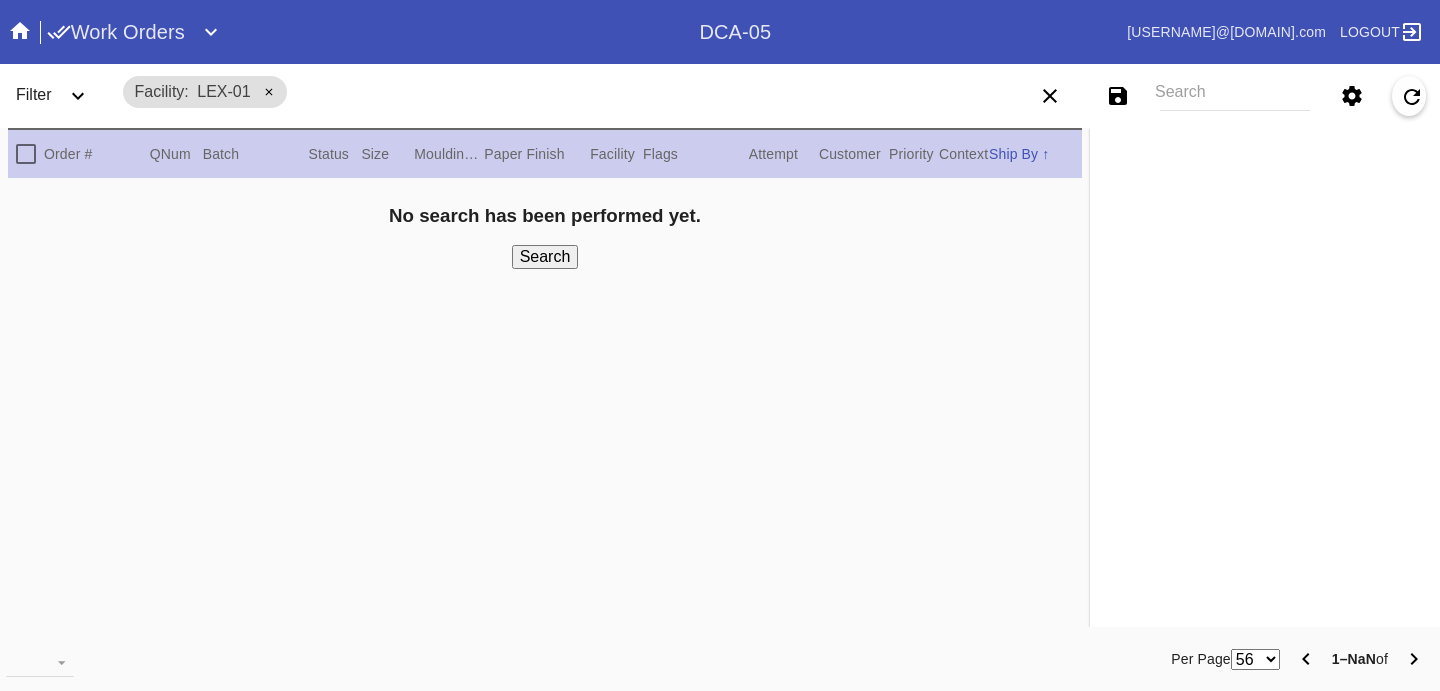 scroll, scrollTop: 0, scrollLeft: 0, axis: both 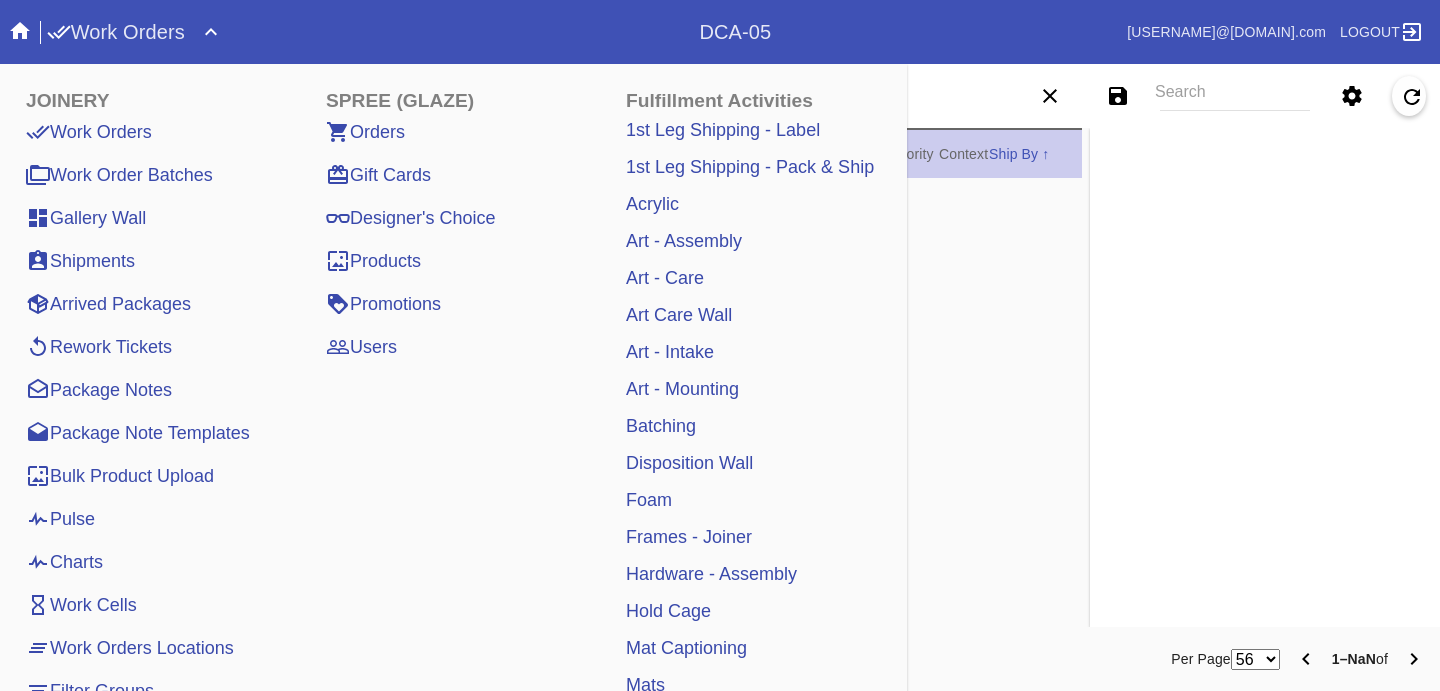 click on "Pulse" at bounding box center [60, 519] 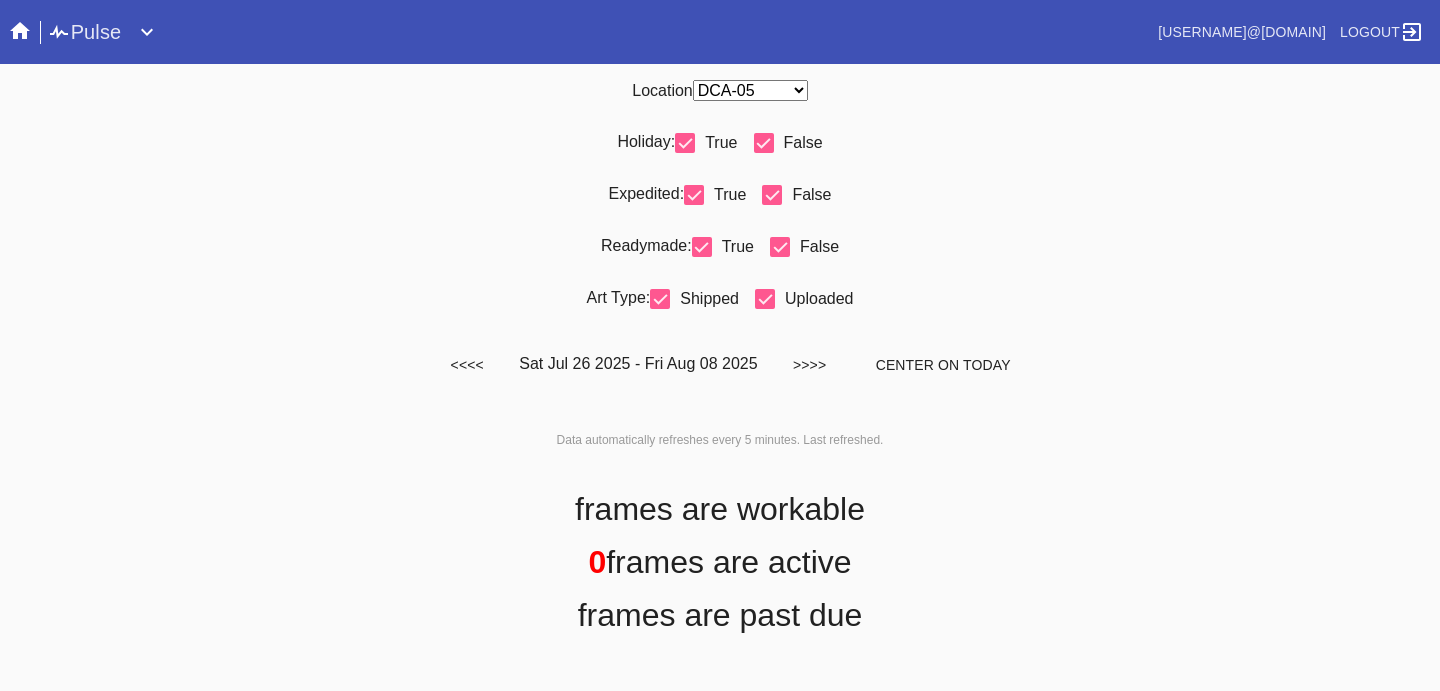 scroll, scrollTop: 0, scrollLeft: 0, axis: both 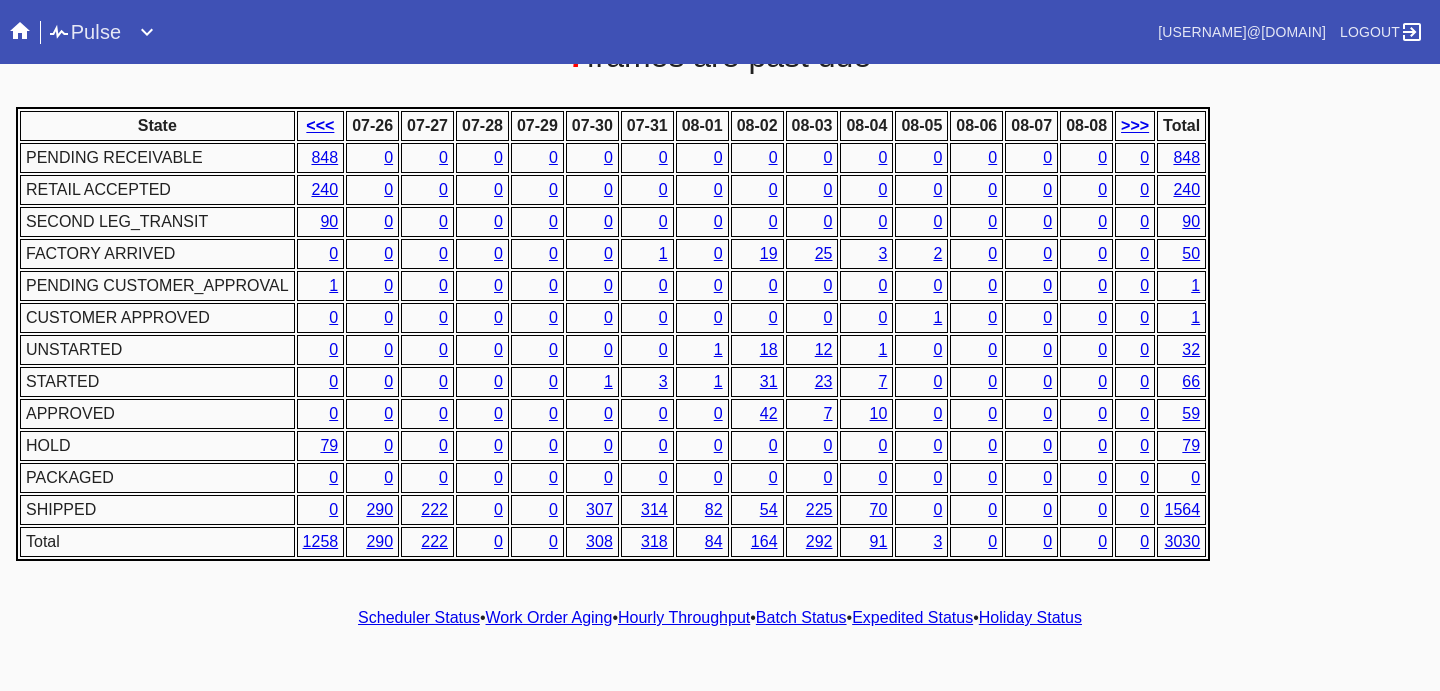 click on "Hourly Throughput" at bounding box center [684, 617] 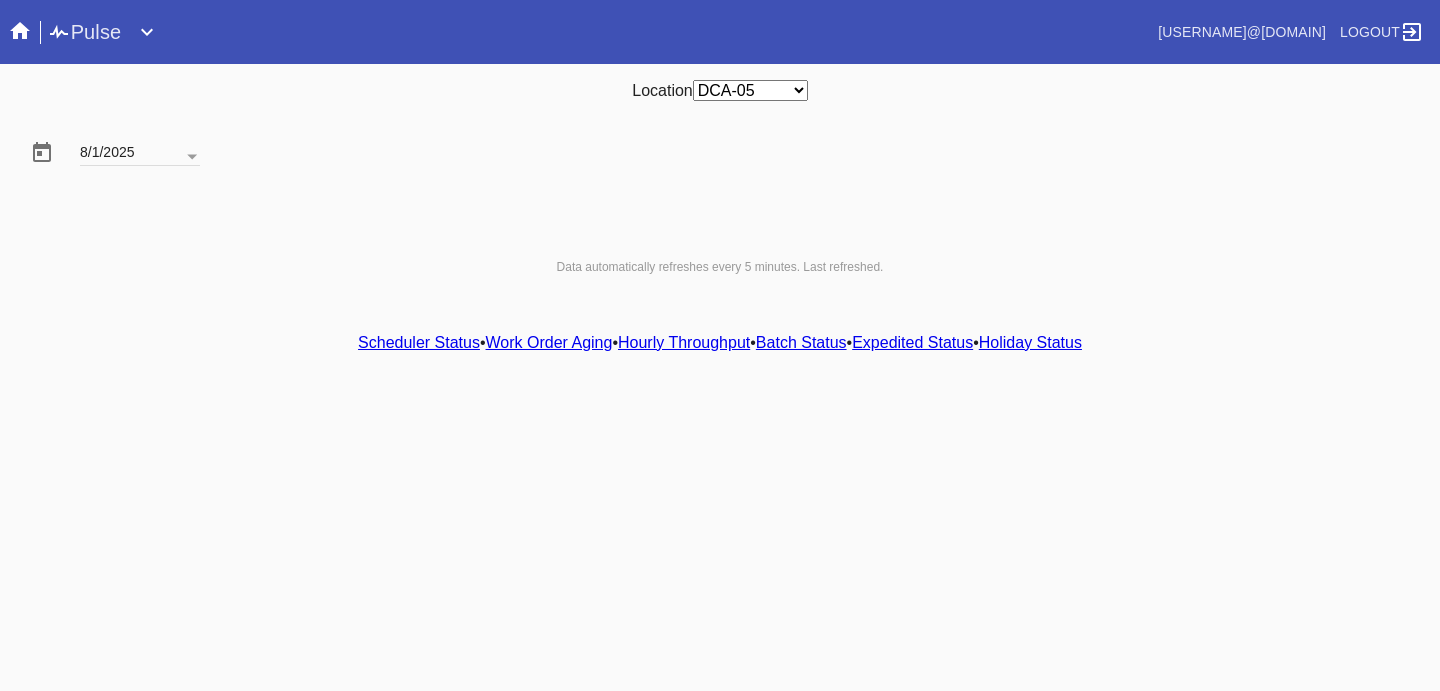 scroll, scrollTop: 0, scrollLeft: 0, axis: both 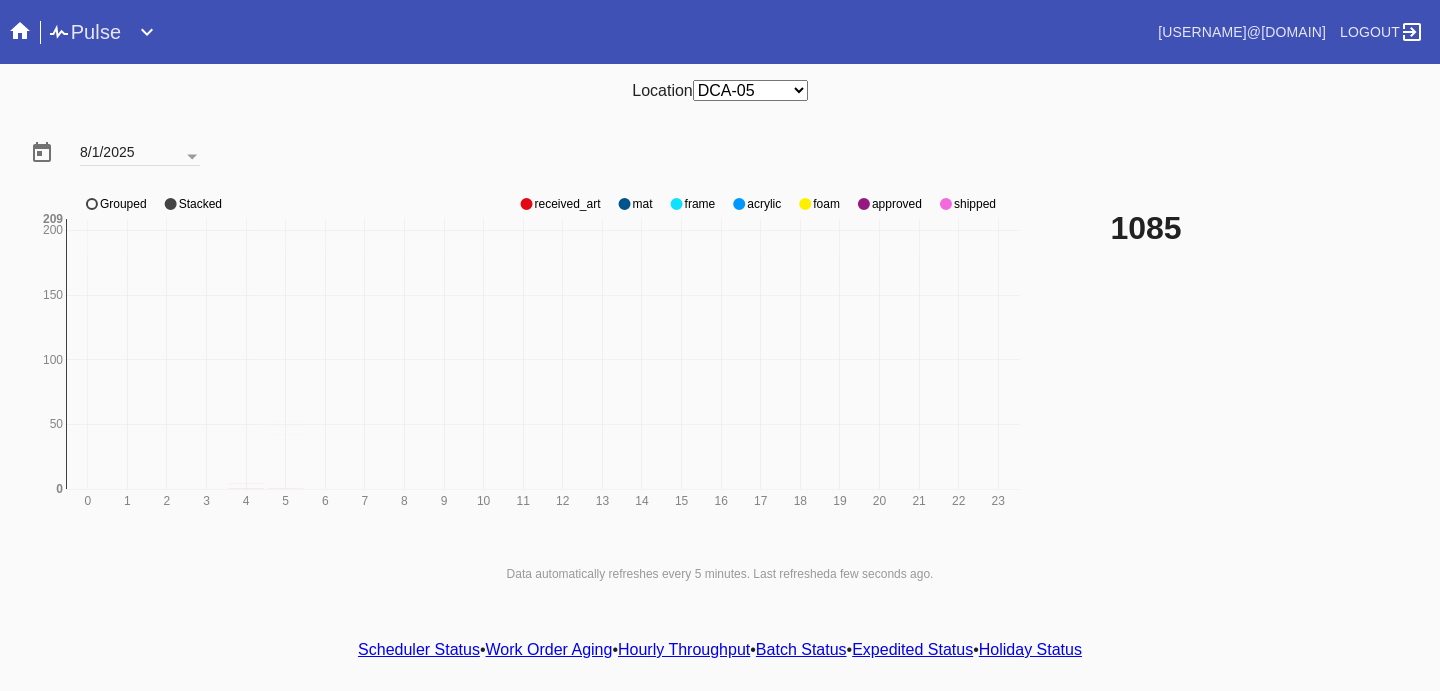 click on "Any Location DCA-05 ELP-01 LAS-01 LEX-01 LEX-03" at bounding box center [750, 90] 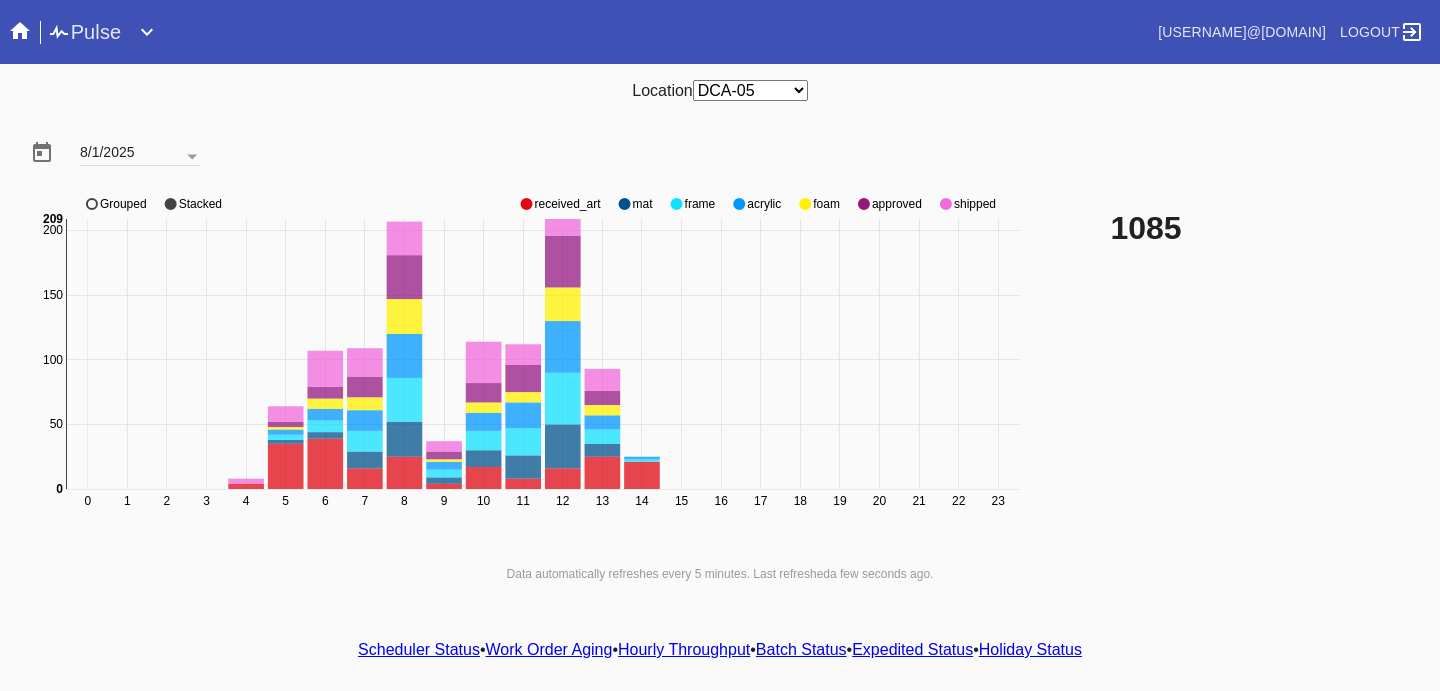 select on "number:50" 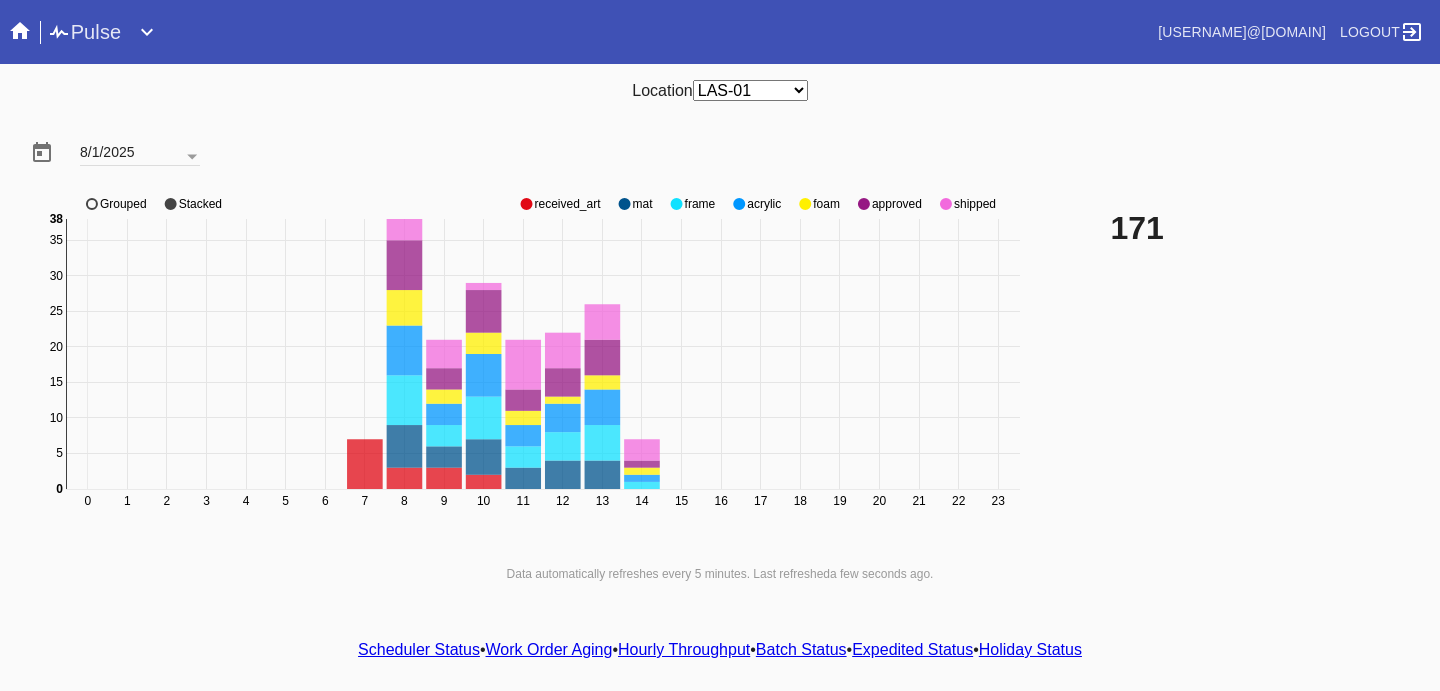 click 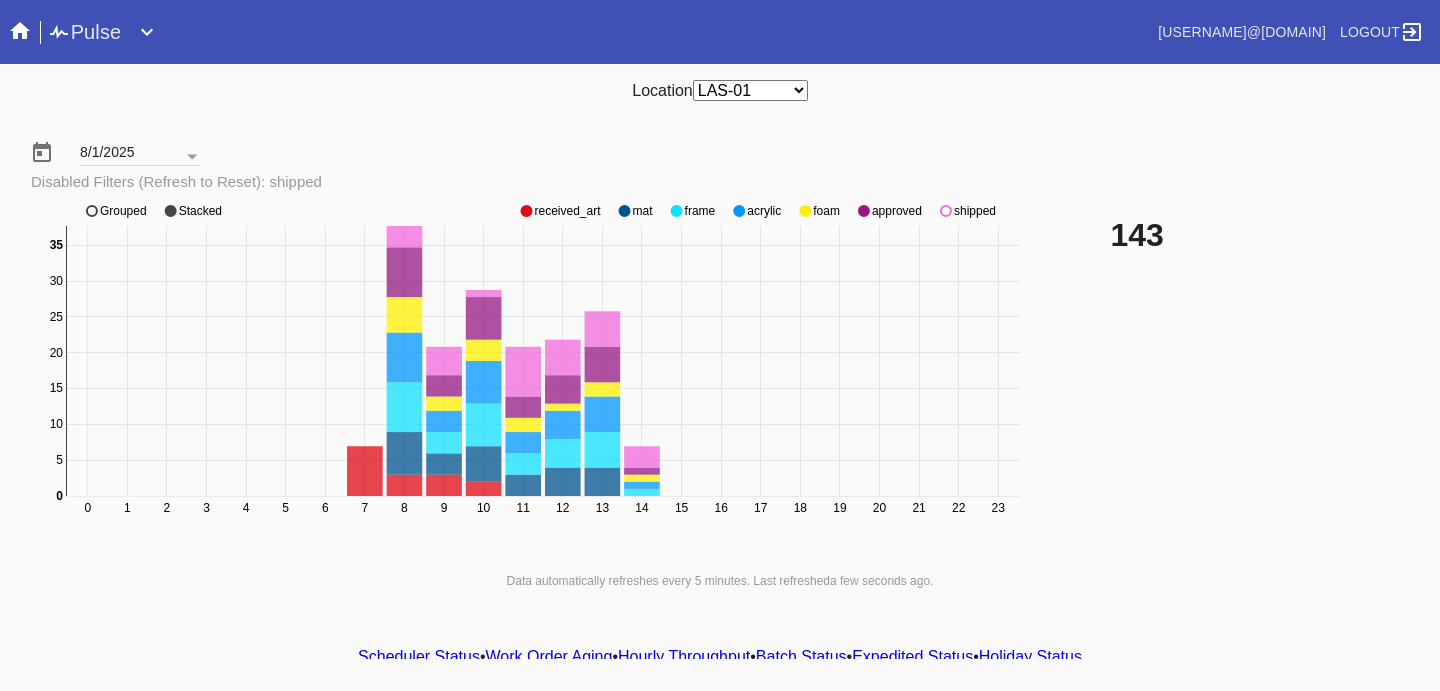 click on "0 1 2 3 4 5 6 7 8 9 10 11 12 13 14 15 16 17 18 19 20 21 22 23 0 5 10 15 20 25 30 35 0 35 received_art mat frame acrylic foam approved shipped Grouped Stacked" 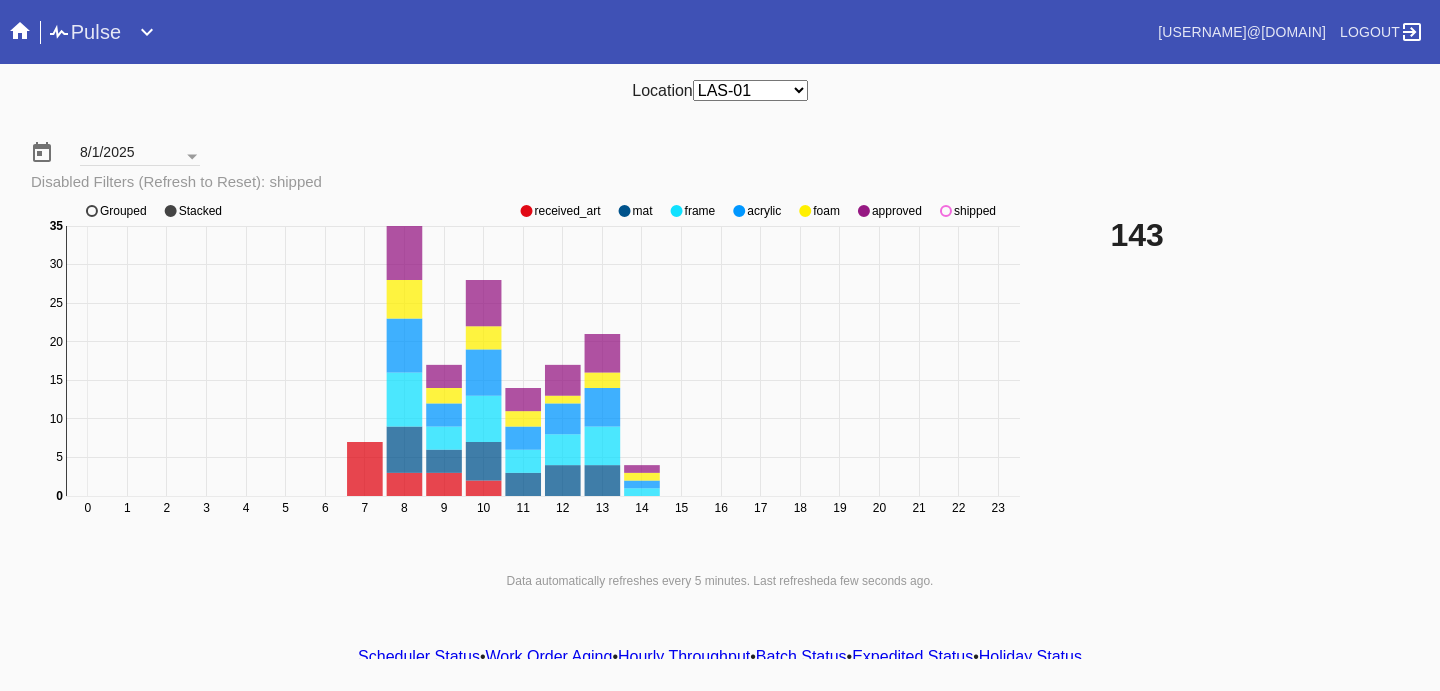 click 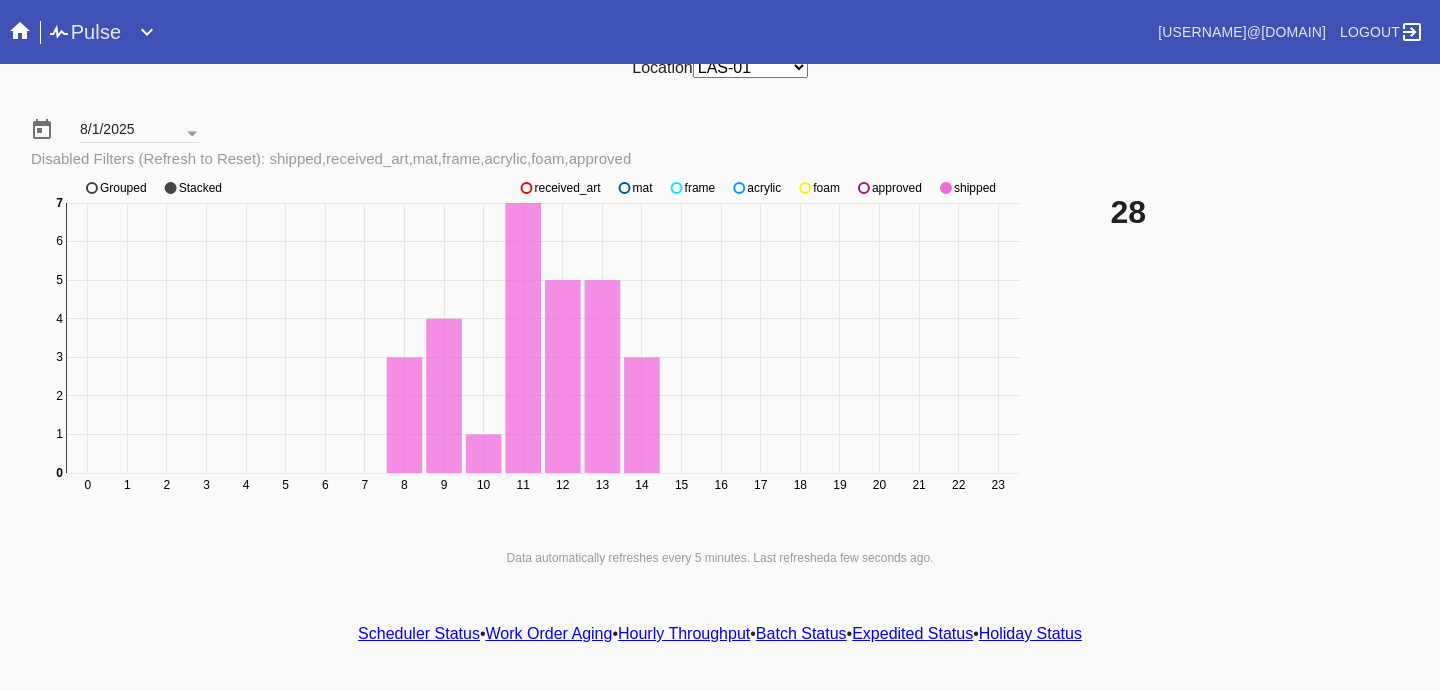 scroll, scrollTop: 18, scrollLeft: 0, axis: vertical 